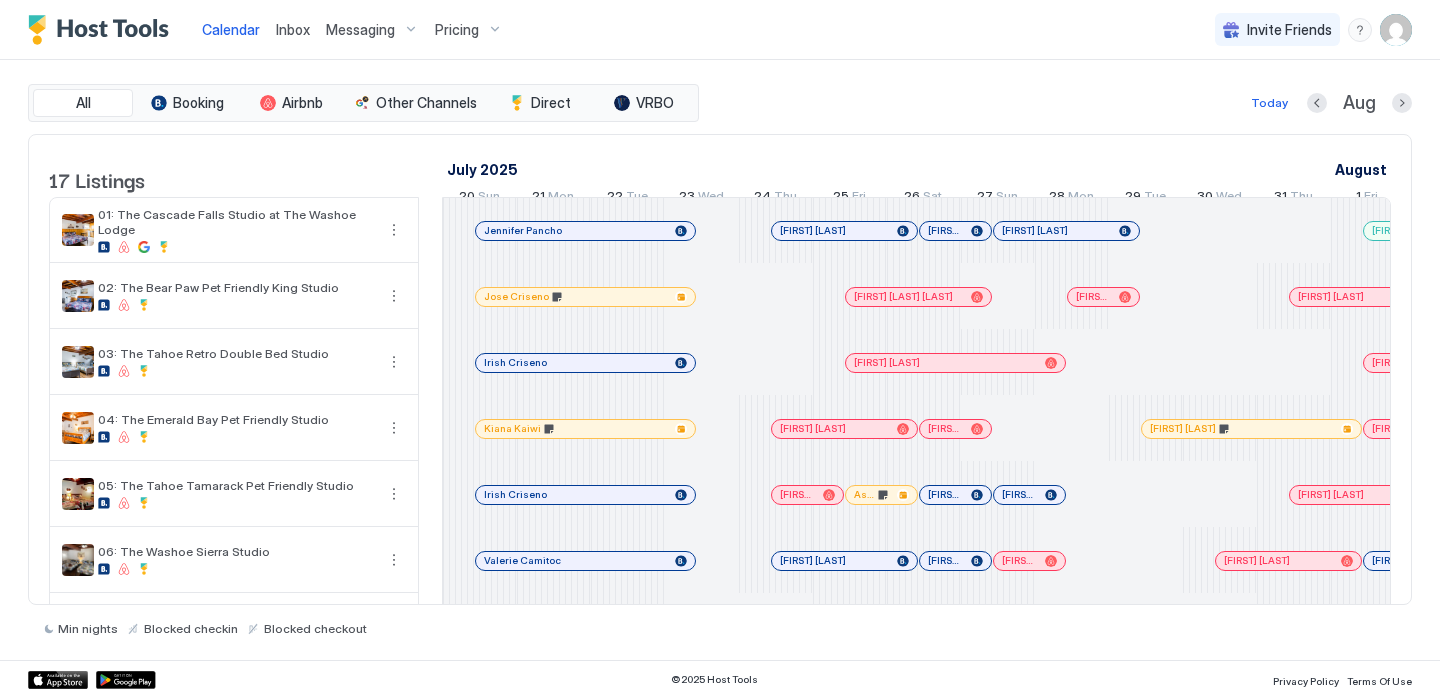 scroll, scrollTop: 0, scrollLeft: 0, axis: both 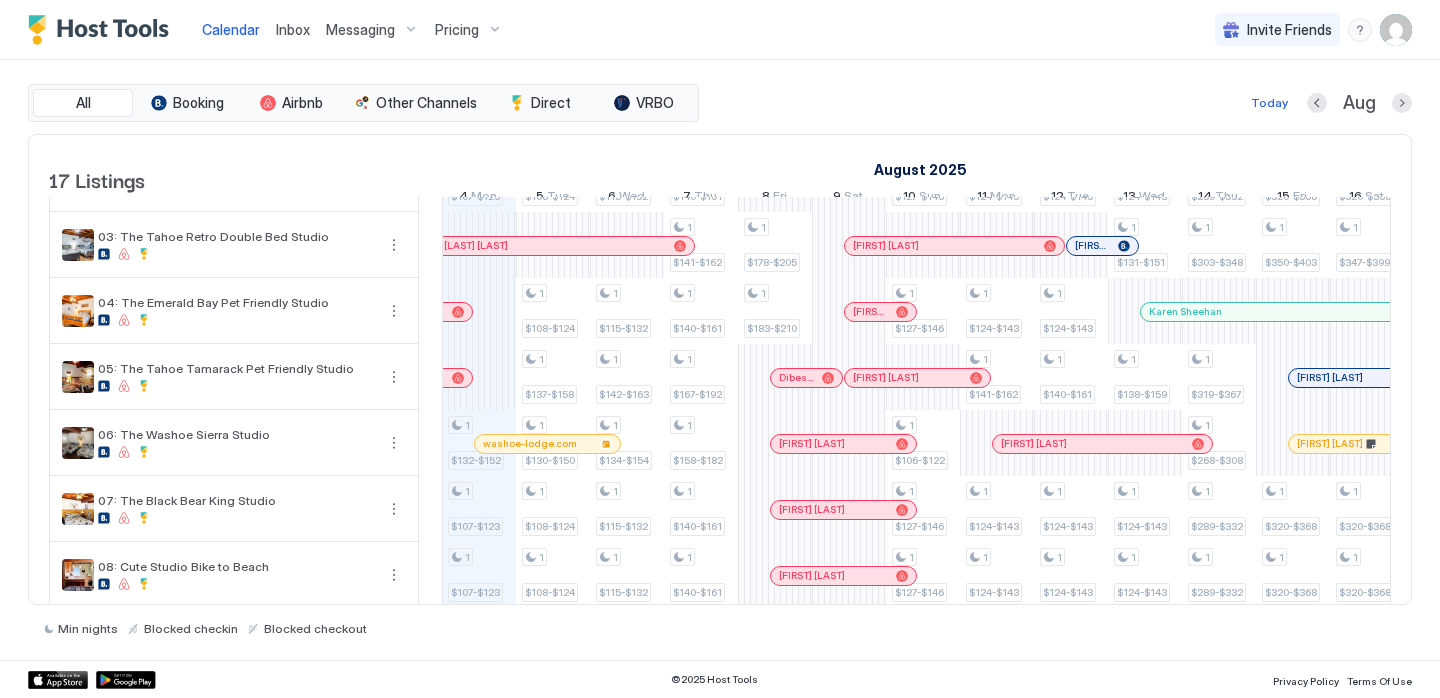 click at bounding box center [588, 444] 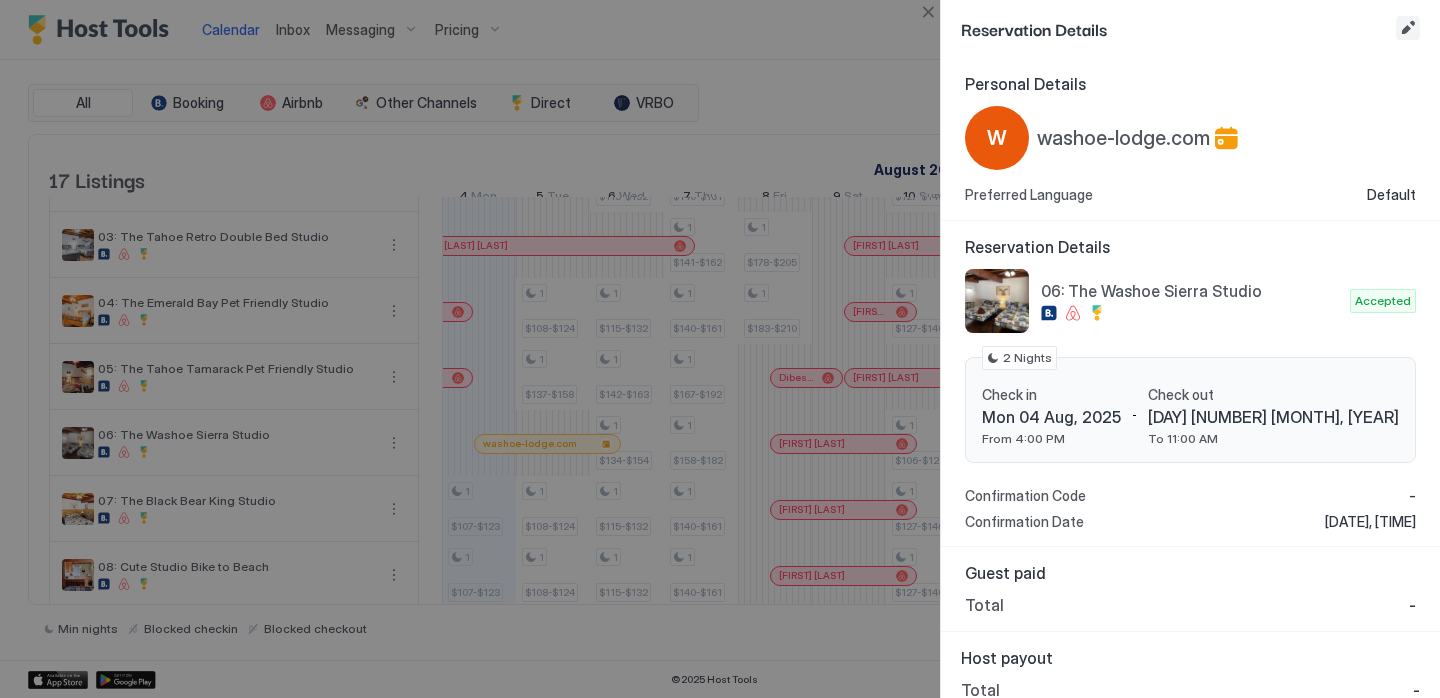 click at bounding box center [1408, 28] 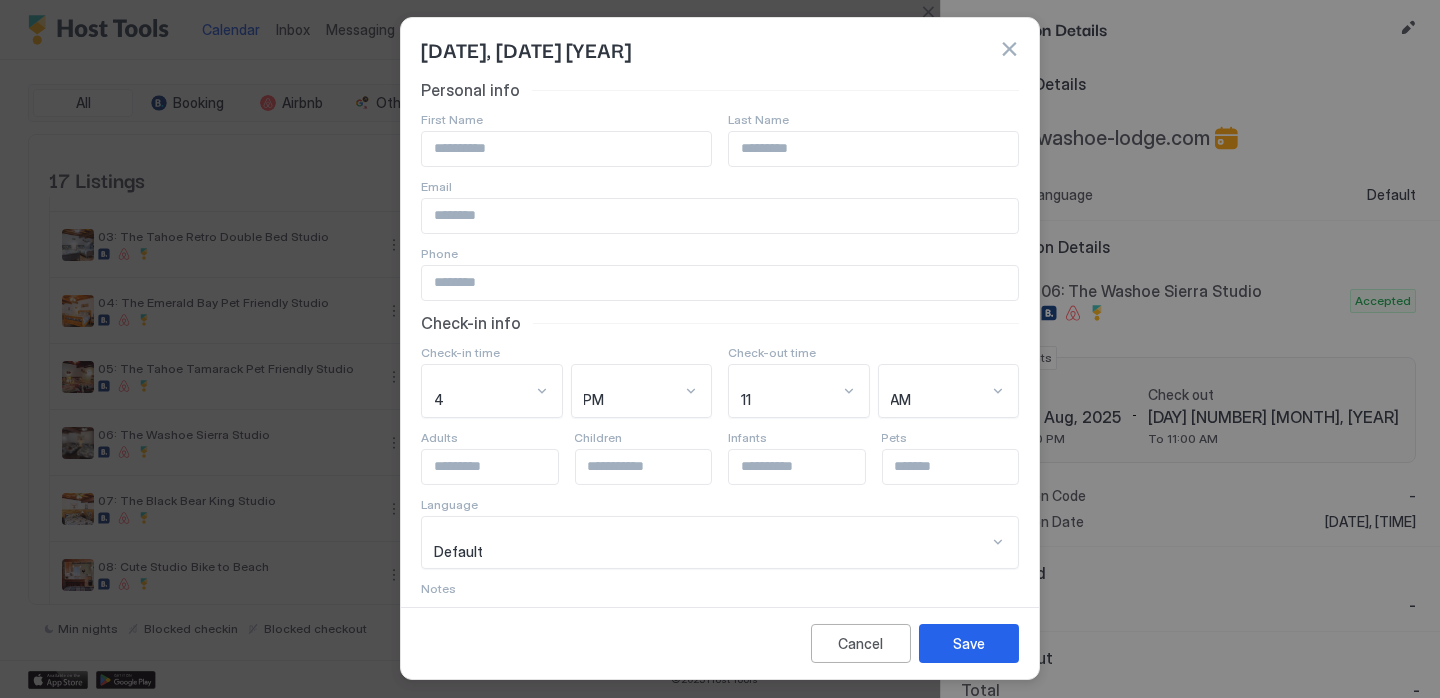 click at bounding box center [566, 149] 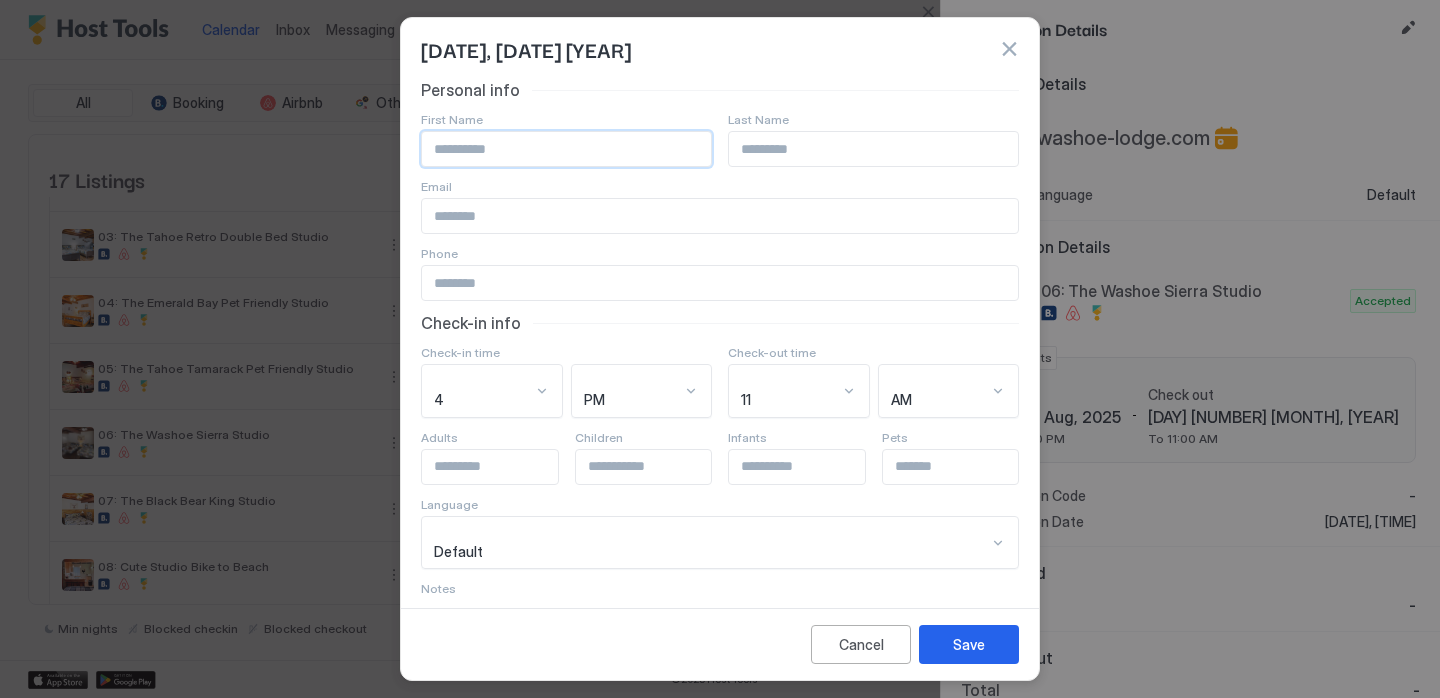 paste on "**********" 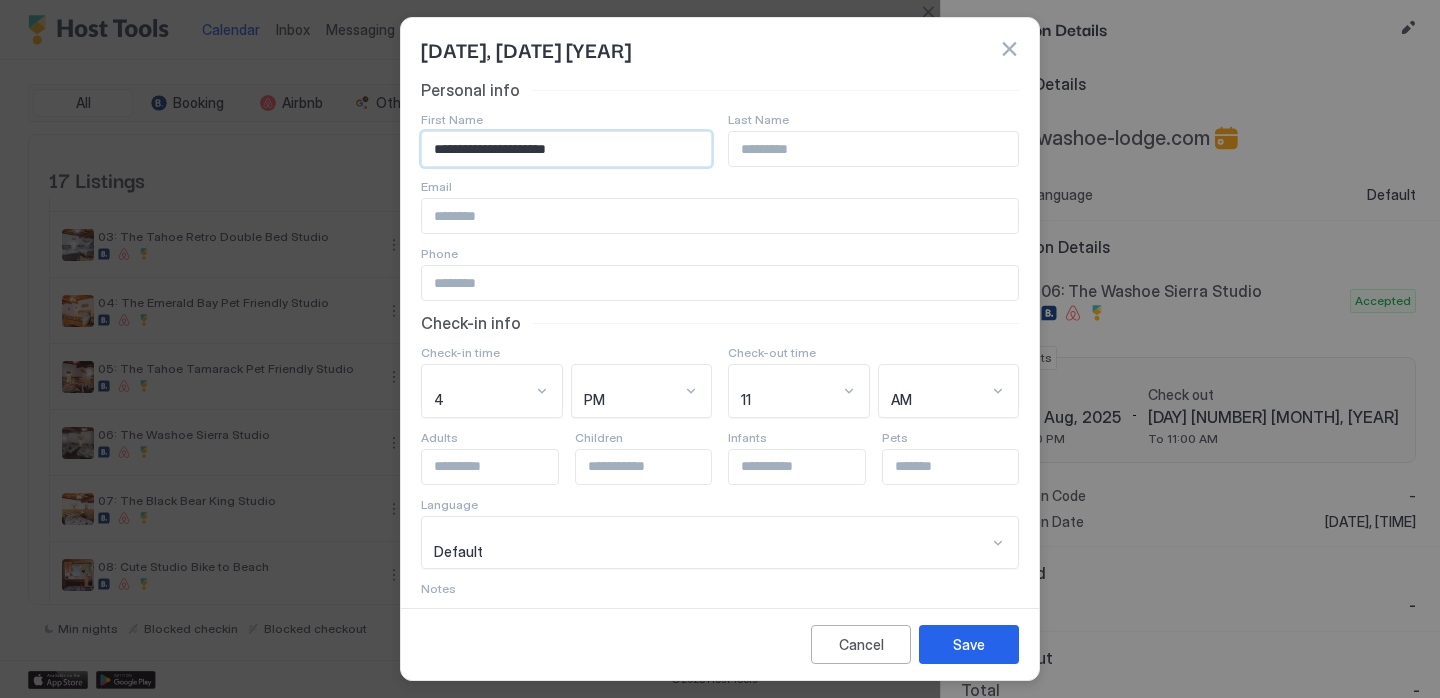 drag, startPoint x: 477, startPoint y: 152, endPoint x: 599, endPoint y: 141, distance: 122.494896 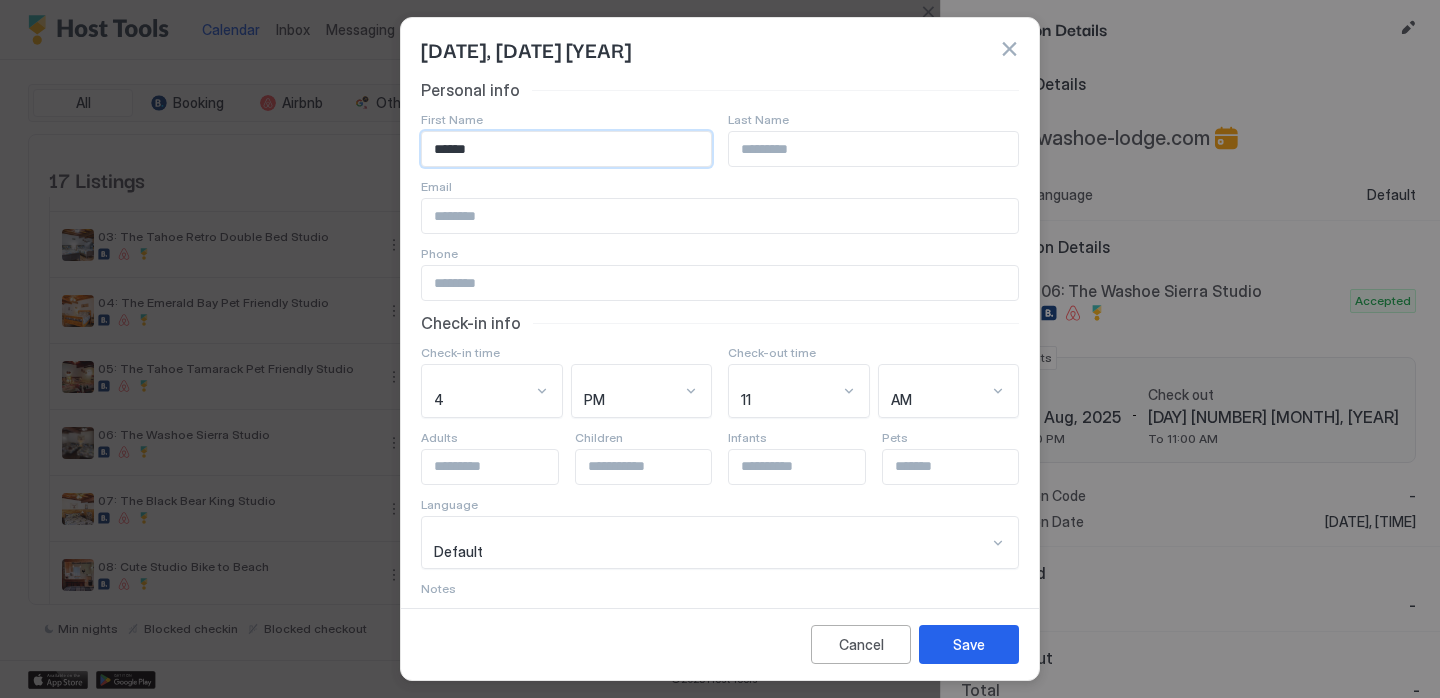 type on "******" 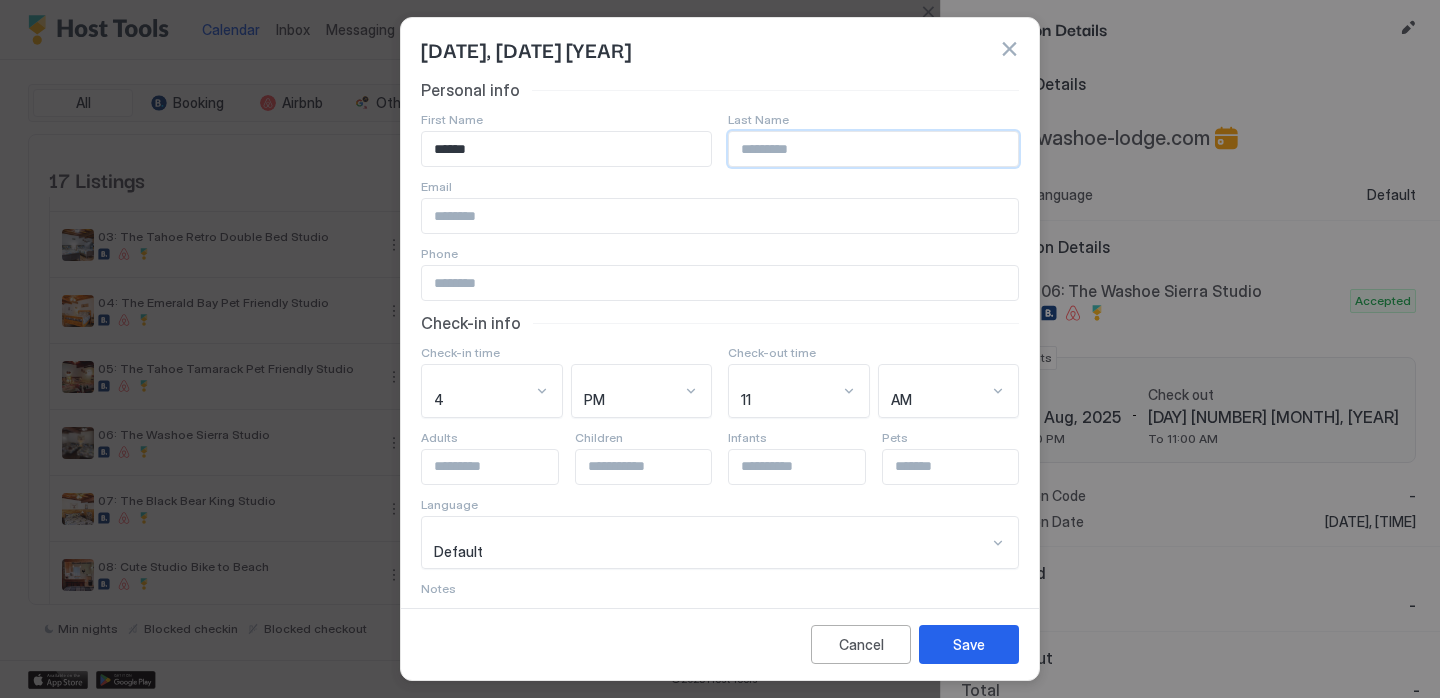 click at bounding box center [873, 149] 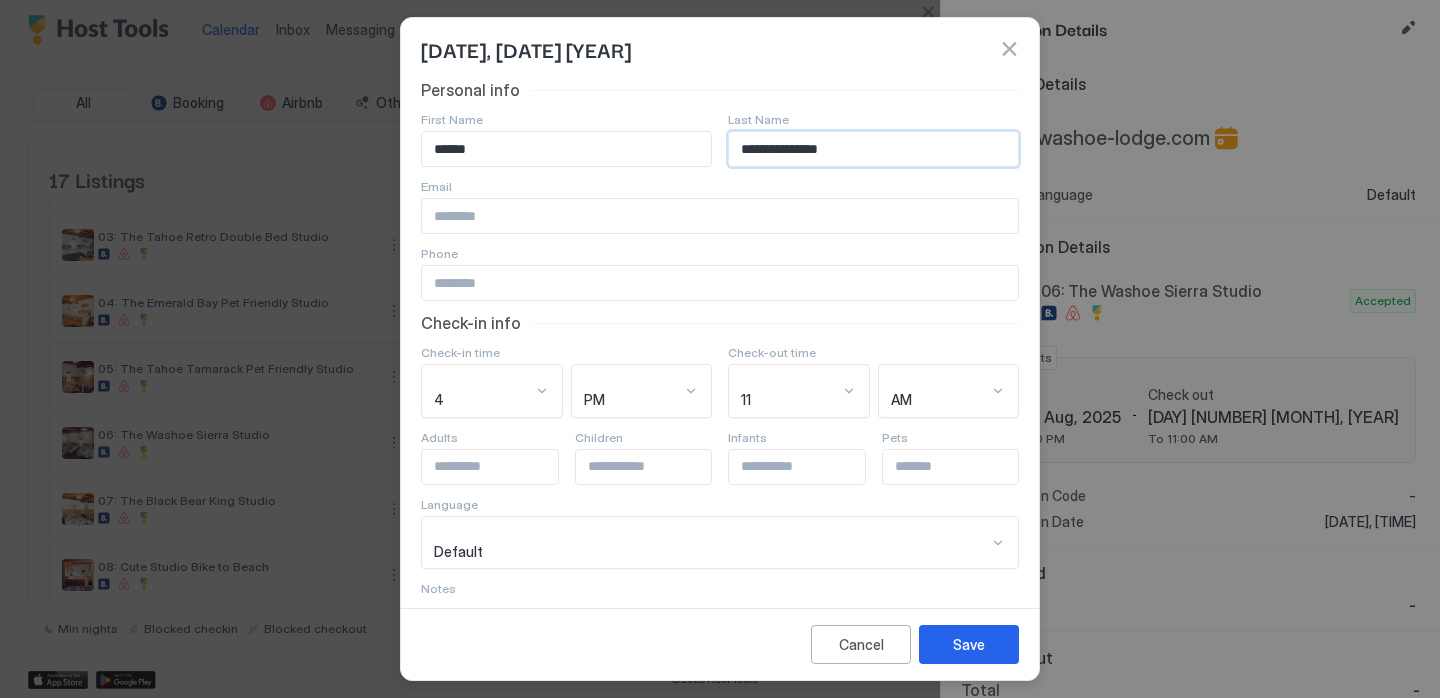 type on "**********" 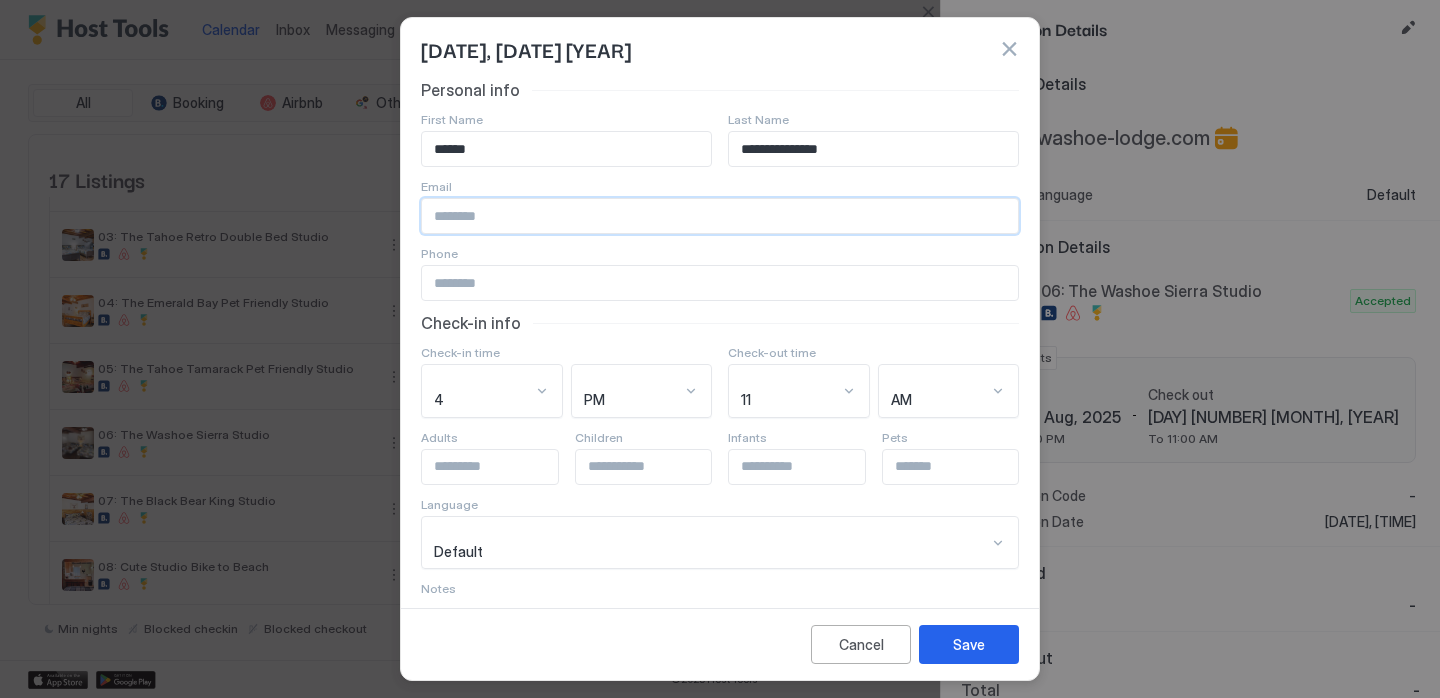 click at bounding box center (720, 216) 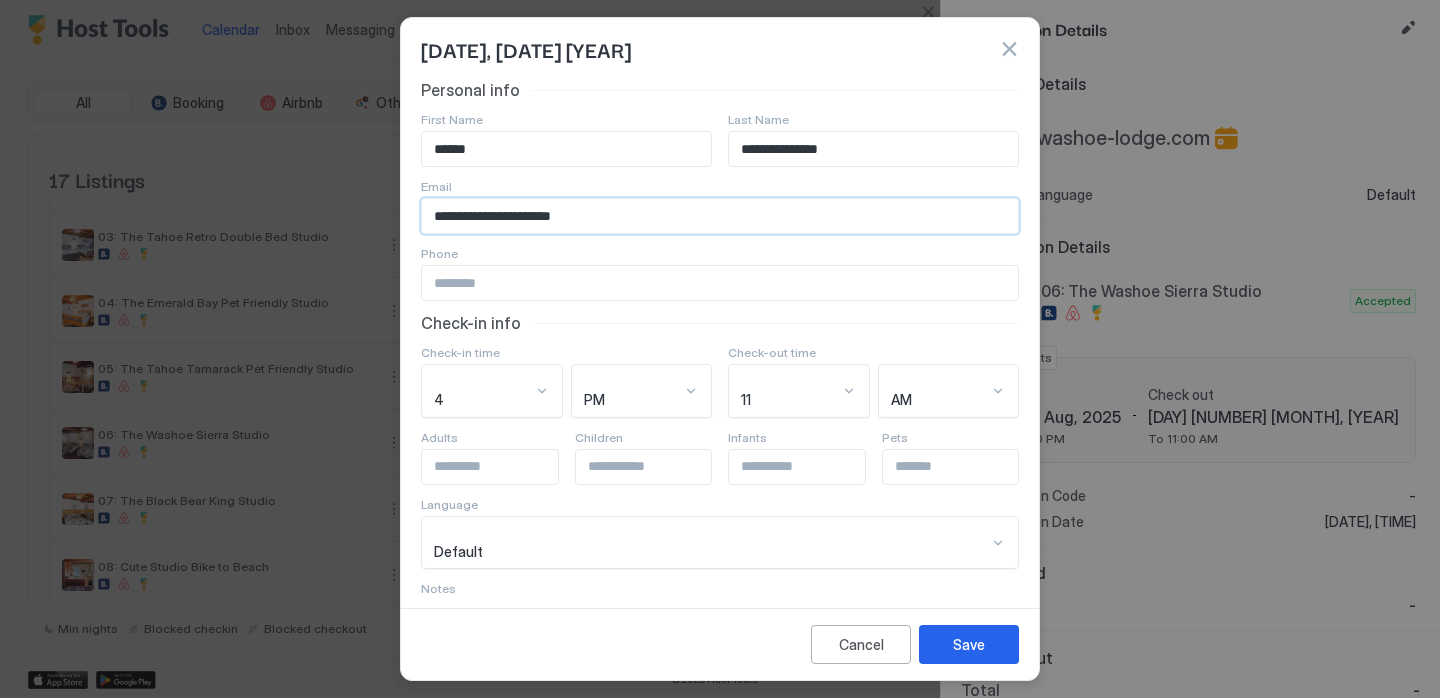 type on "**********" 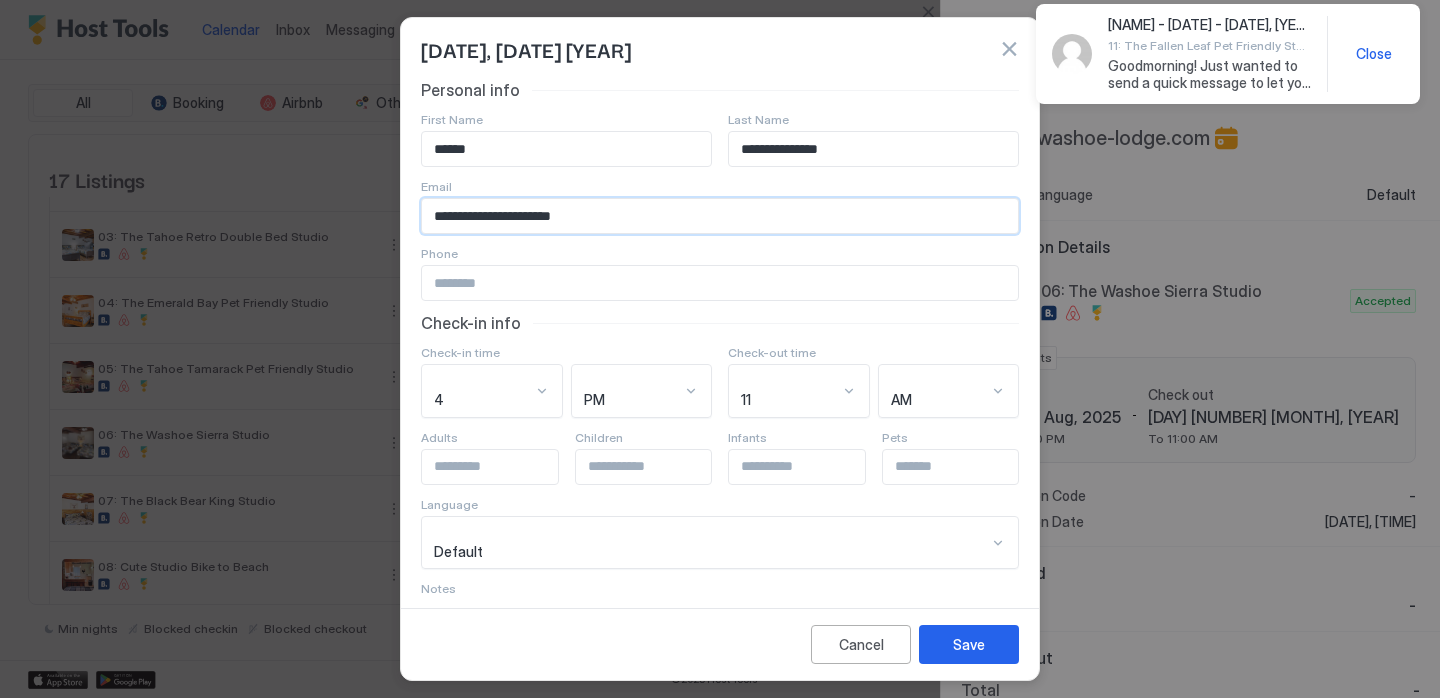 click at bounding box center (720, 283) 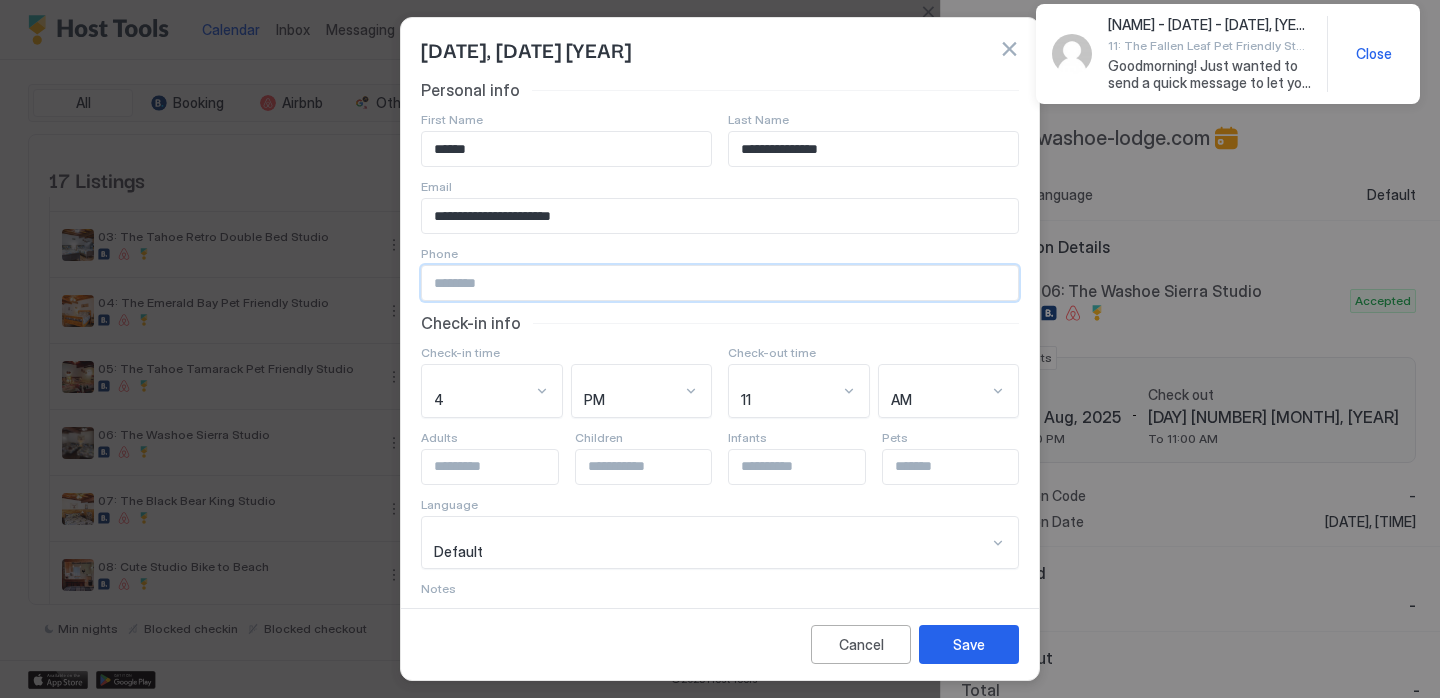 paste on "**********" 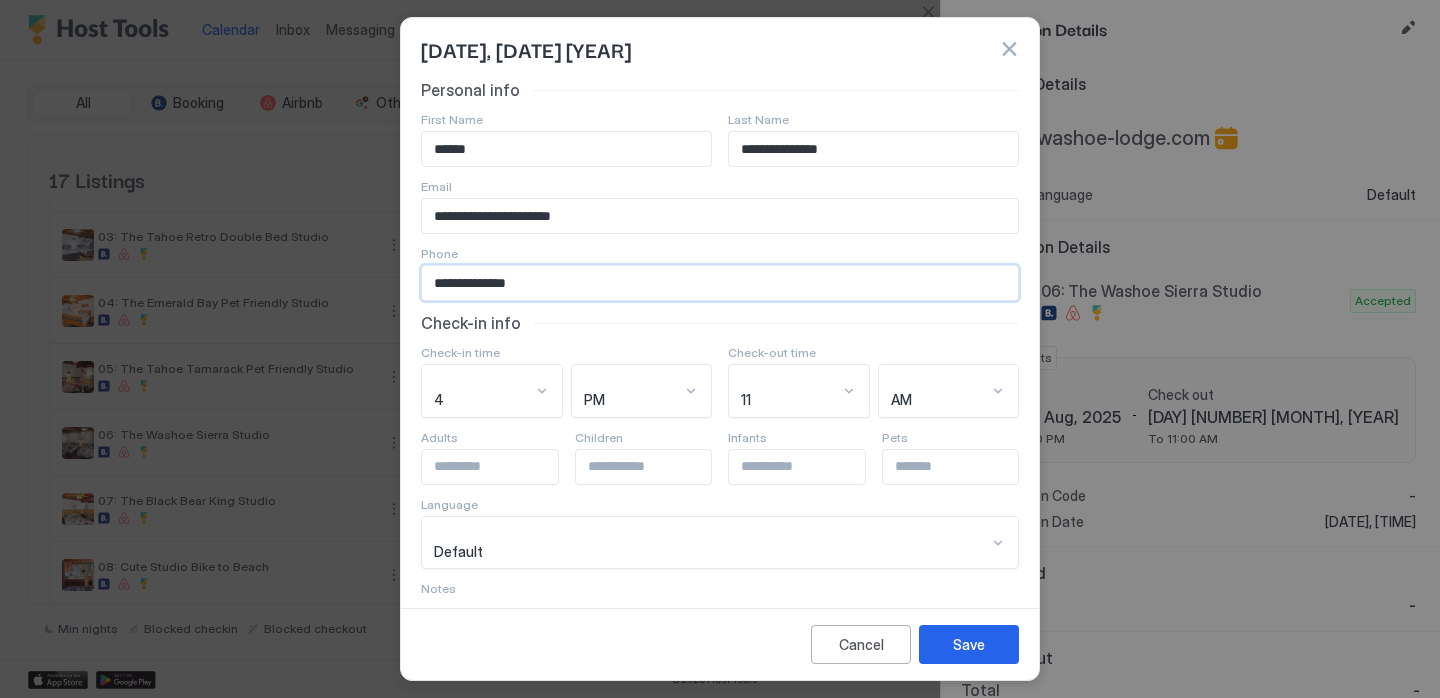 click on "**********" at bounding box center [720, 283] 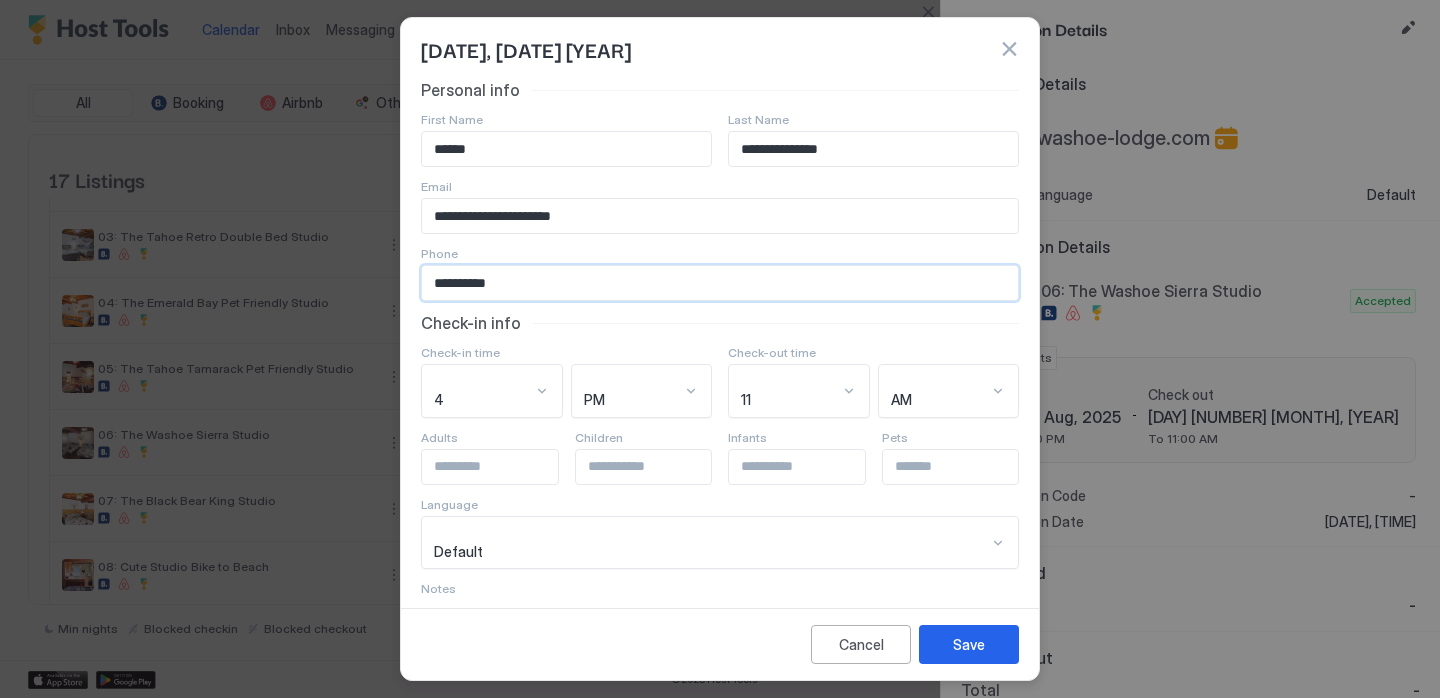 type on "**********" 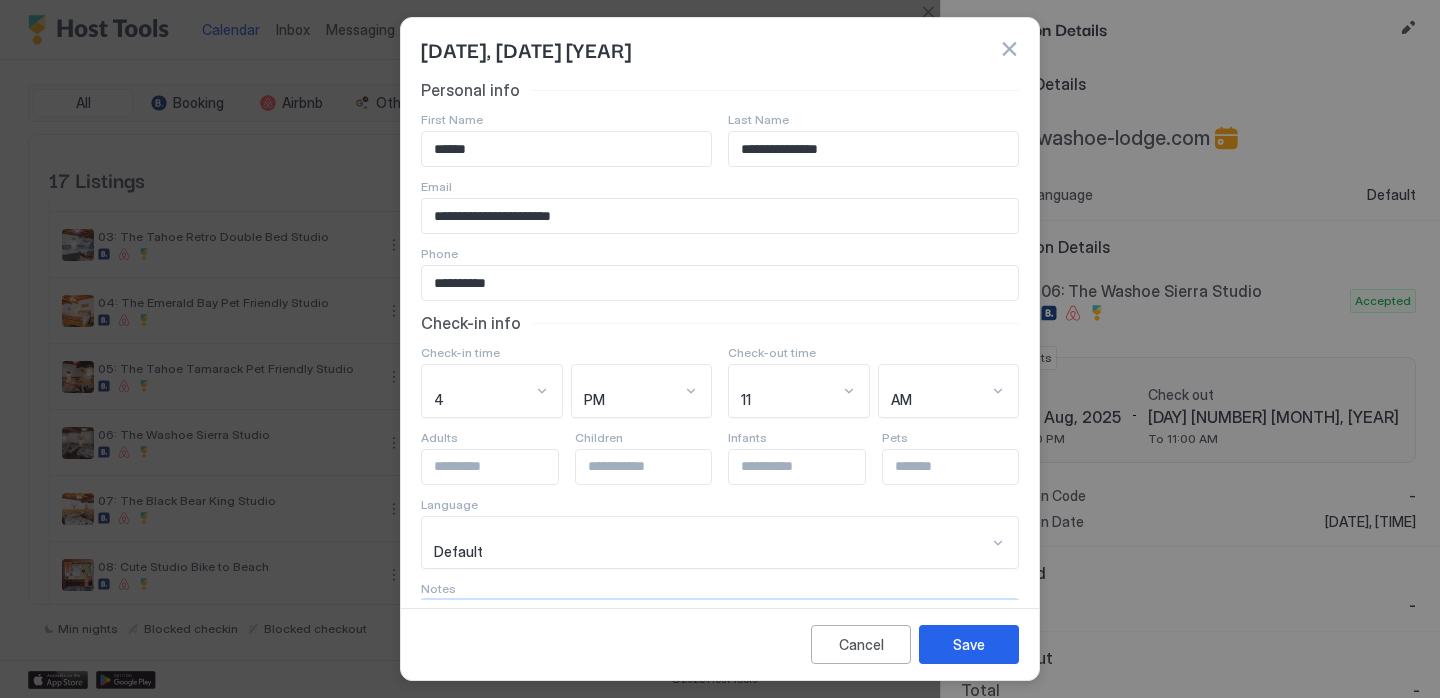 paste on "**********" 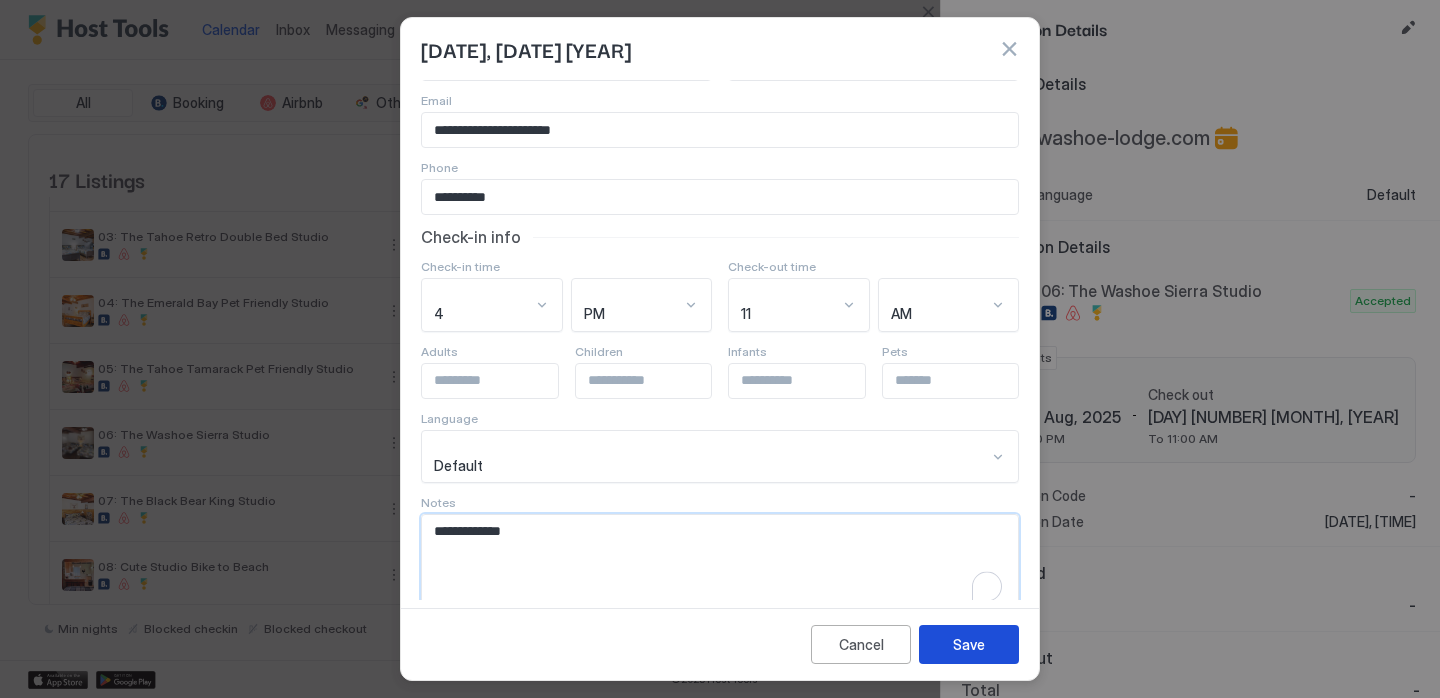 type on "**********" 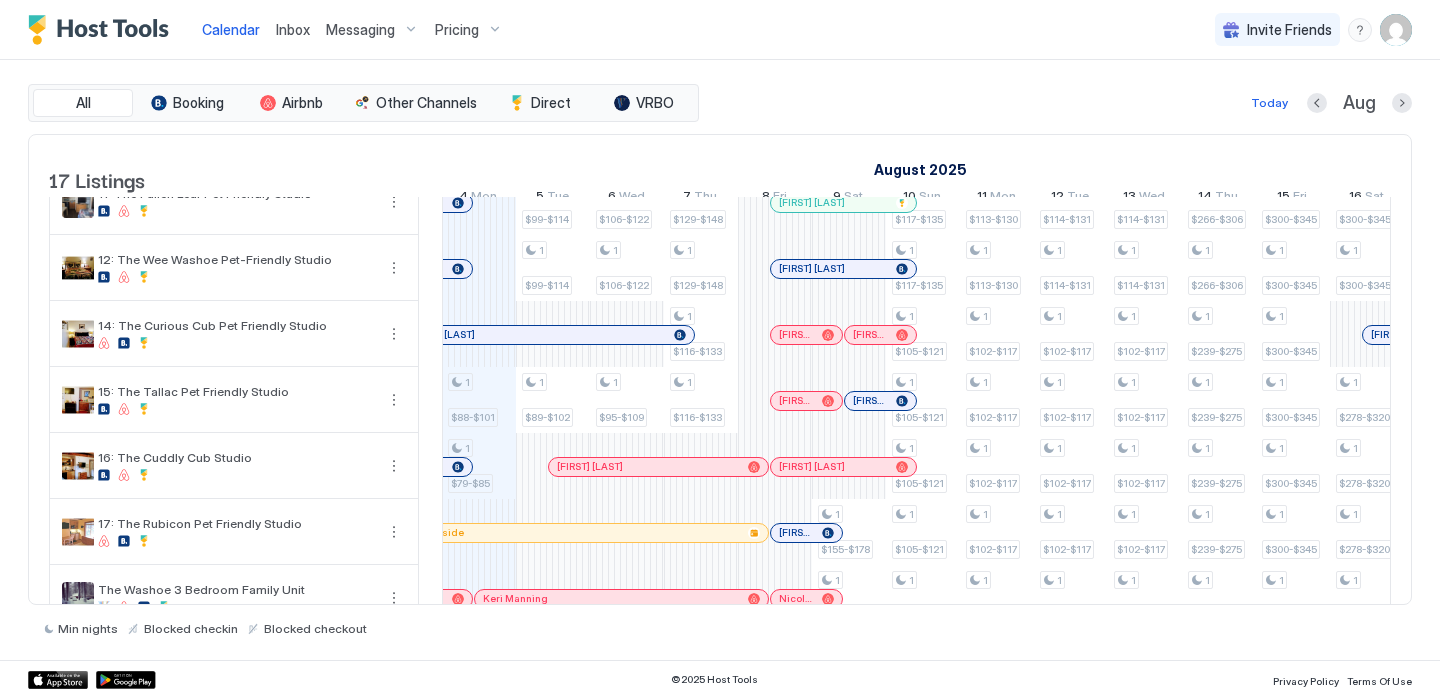 scroll, scrollTop: 732, scrollLeft: 0, axis: vertical 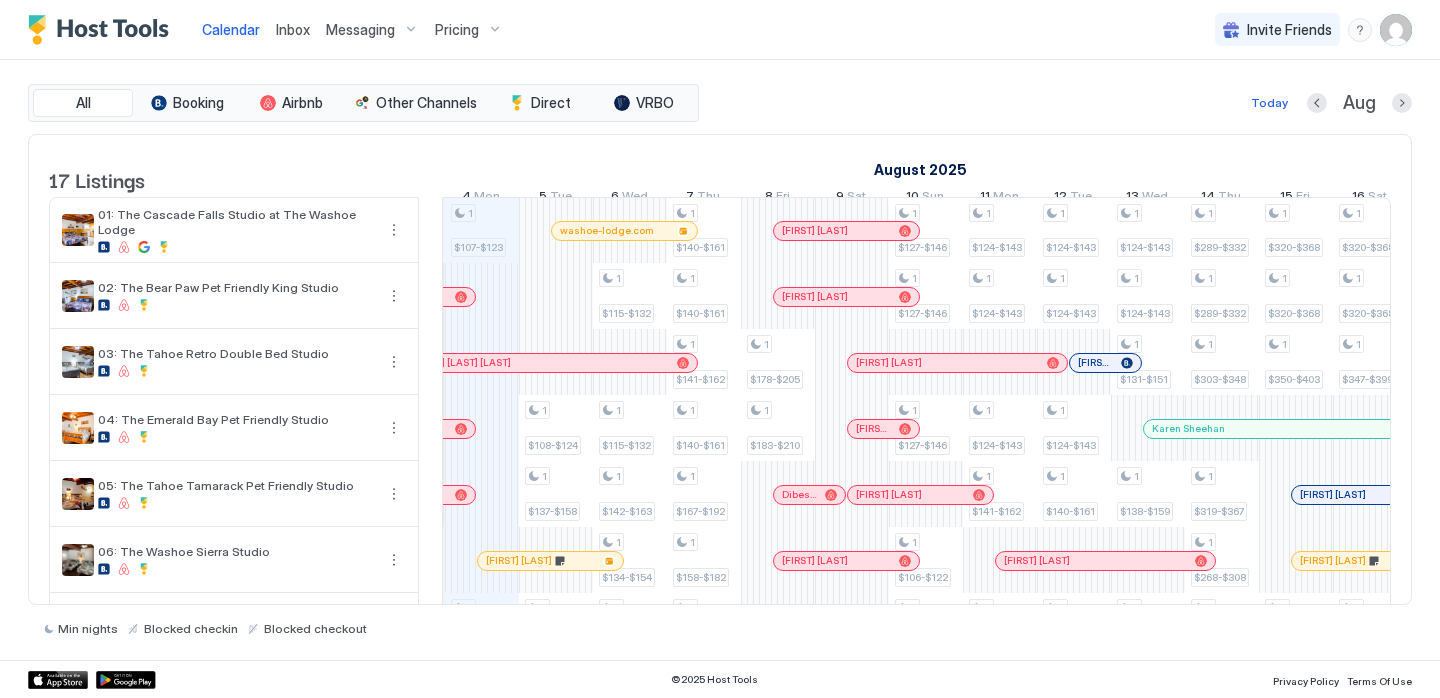 click at bounding box center [599, 231] 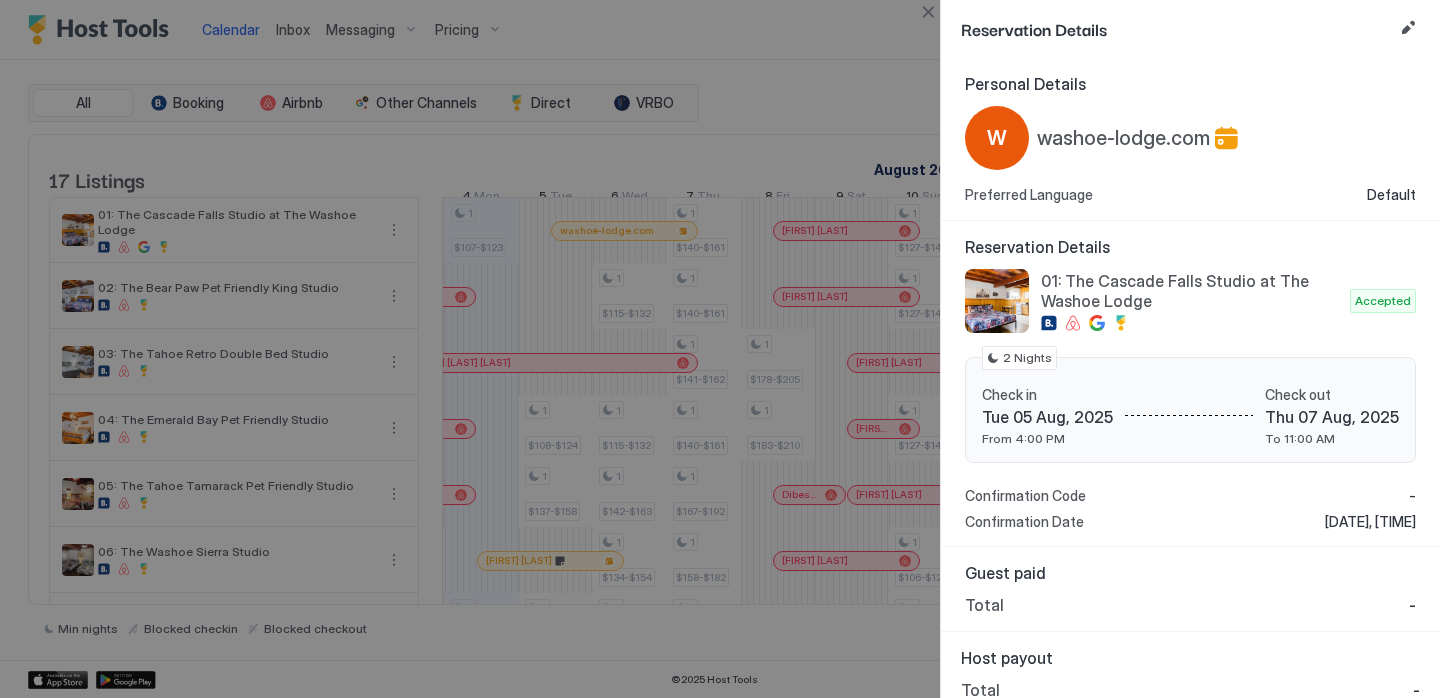 click on "washoe-lodge.com" at bounding box center (1123, 138) 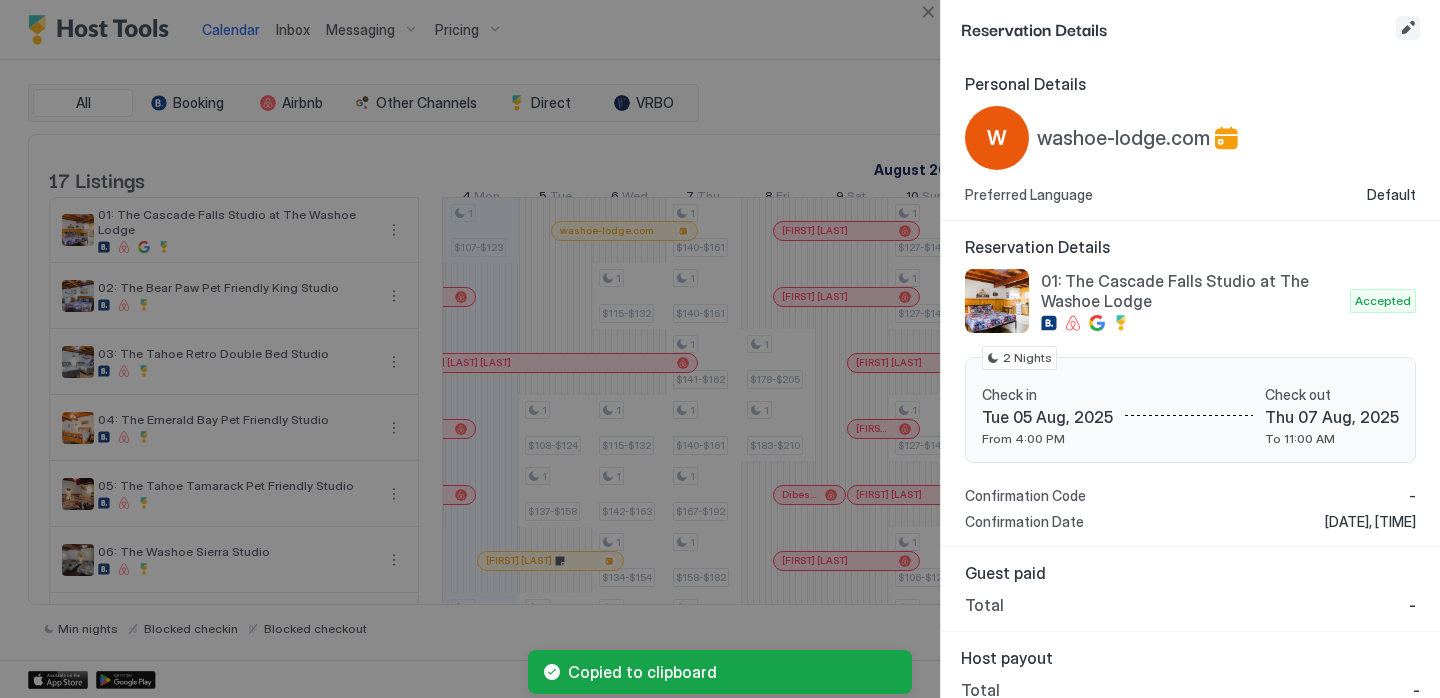 click at bounding box center [1408, 28] 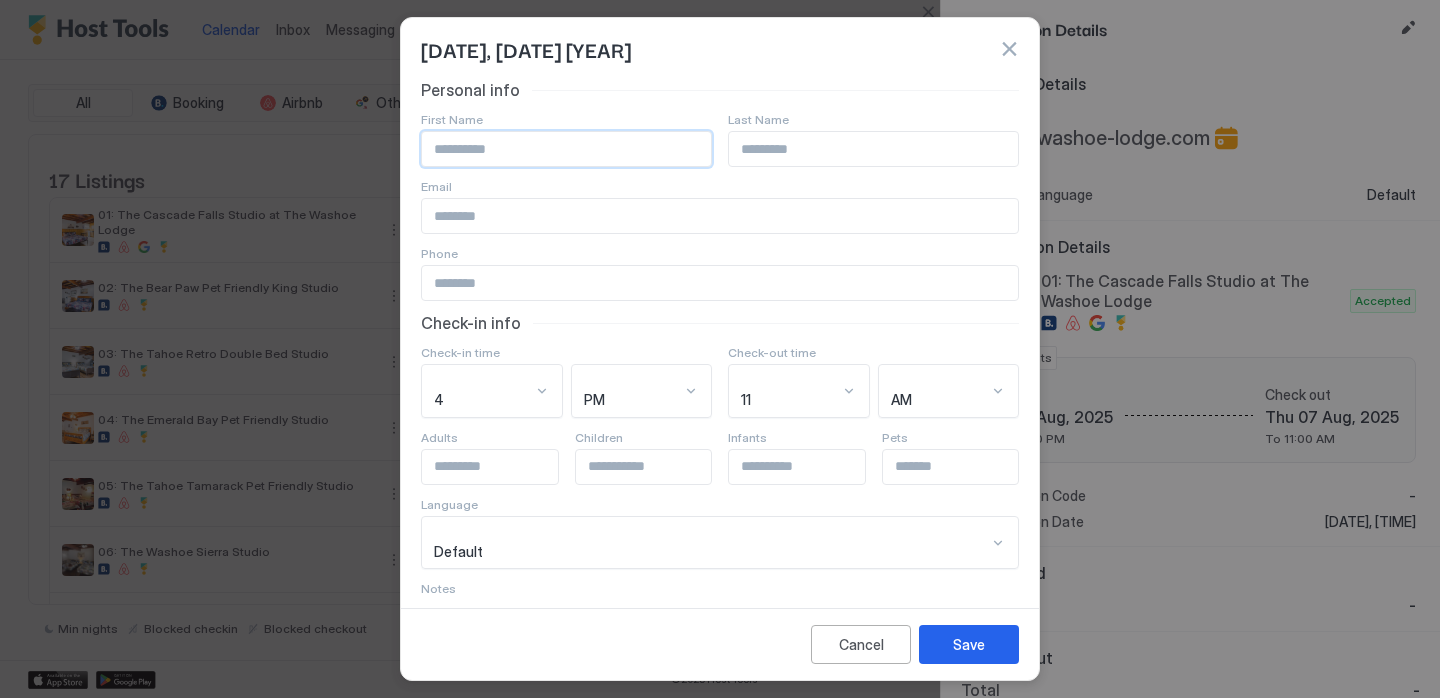 click at bounding box center (566, 149) 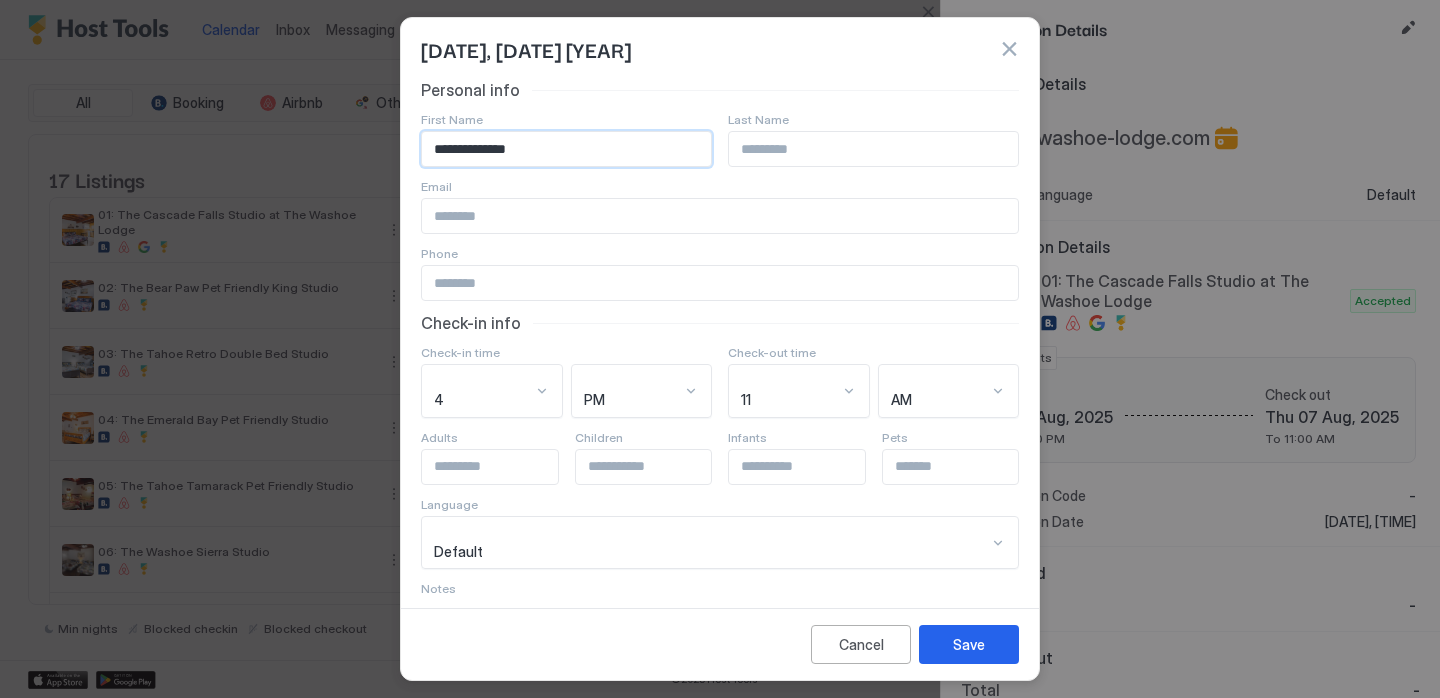click on "**********" at bounding box center (566, 149) 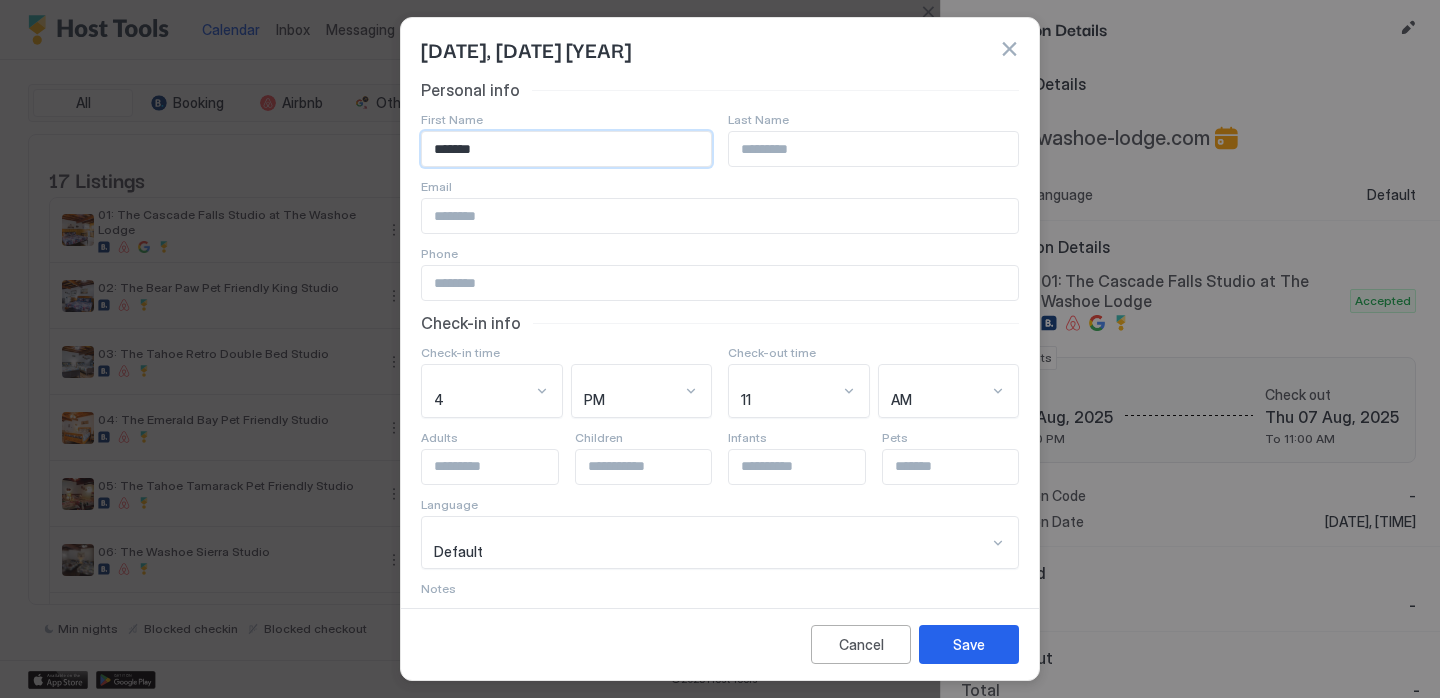 type on "*******" 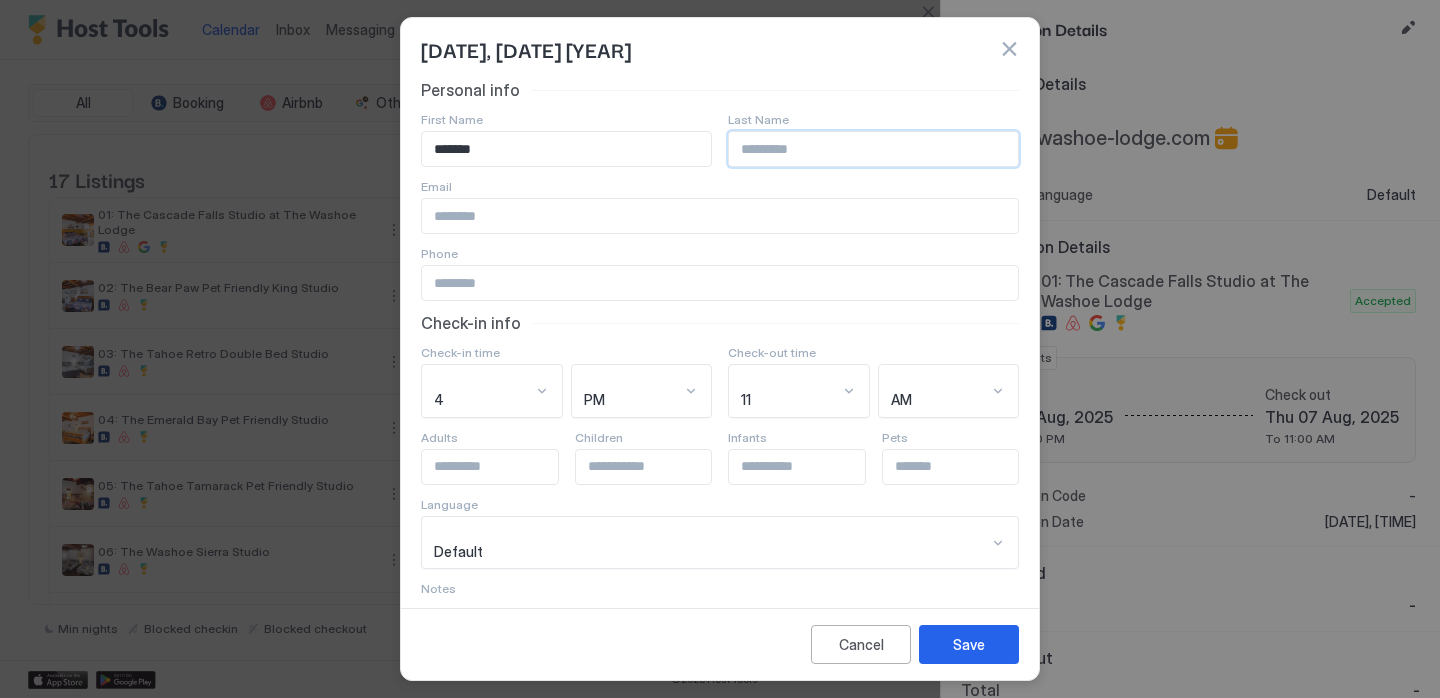 click at bounding box center (873, 149) 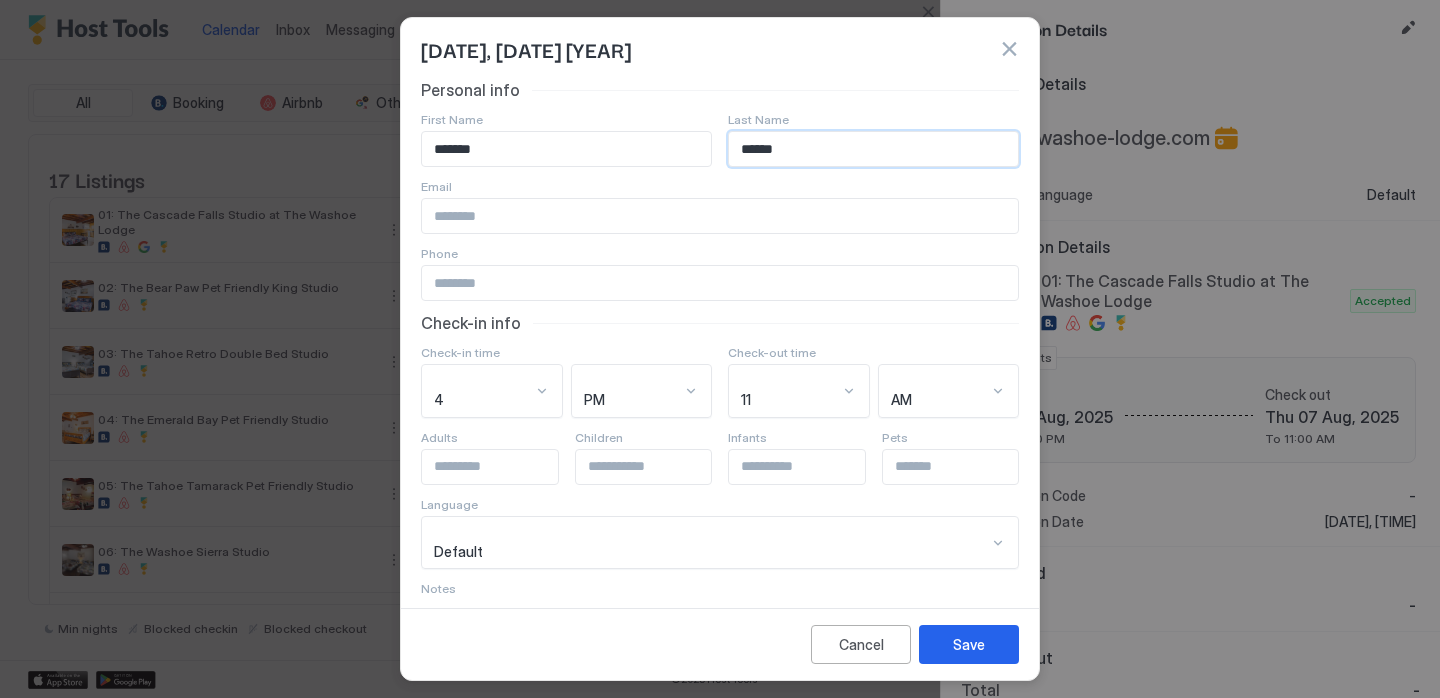 type on "******" 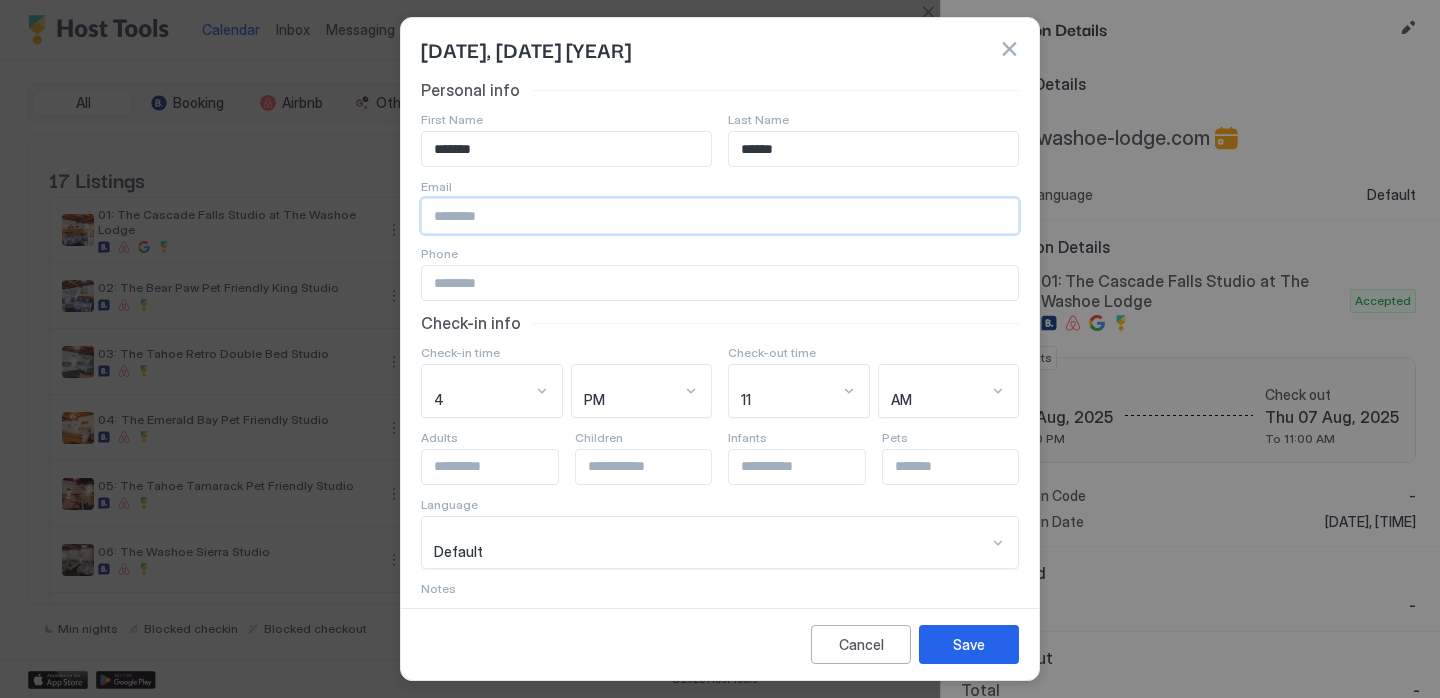 paste on "**********" 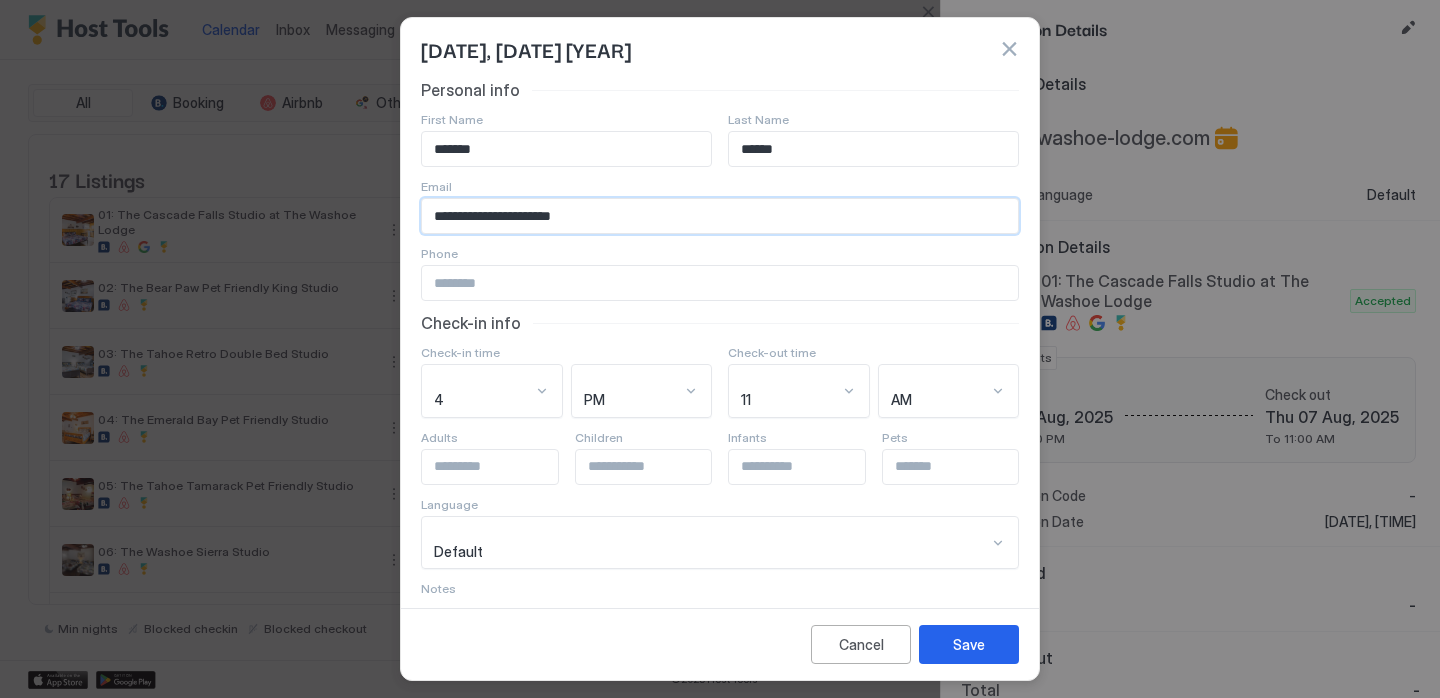 type on "**********" 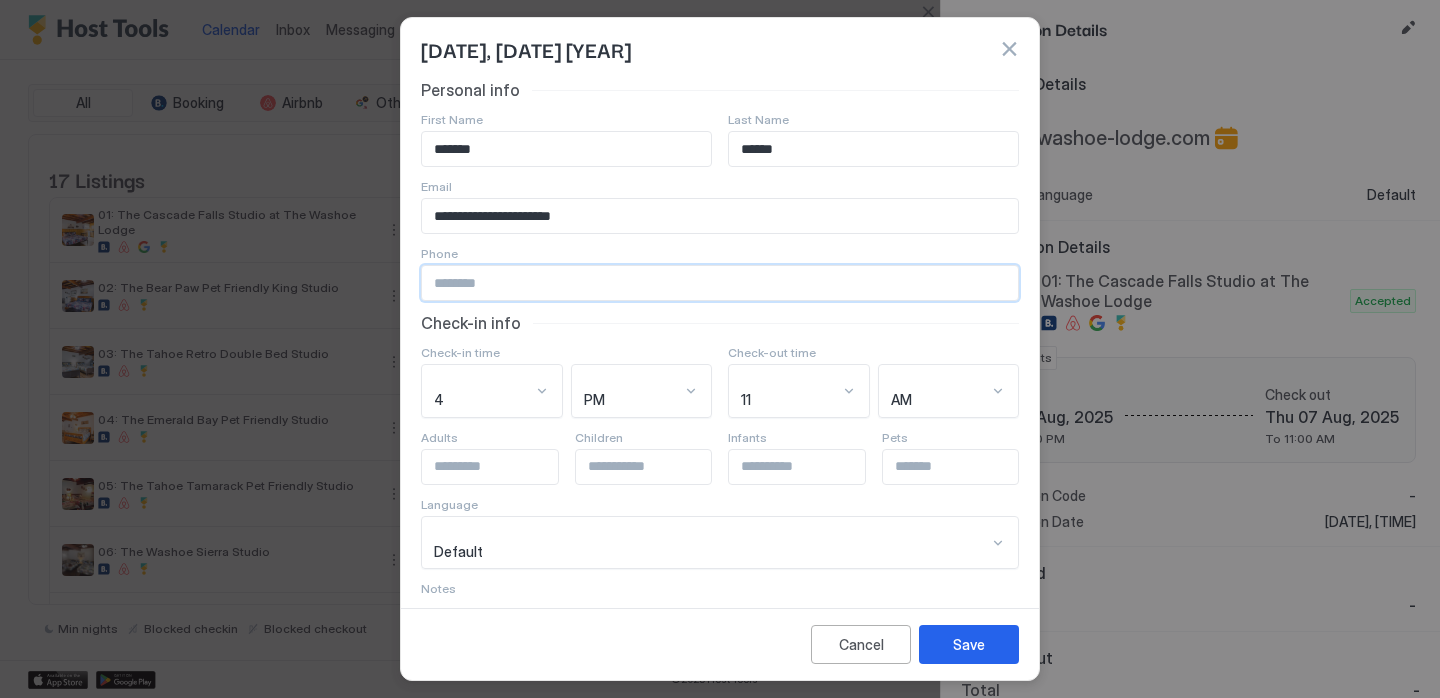 paste on "**********" 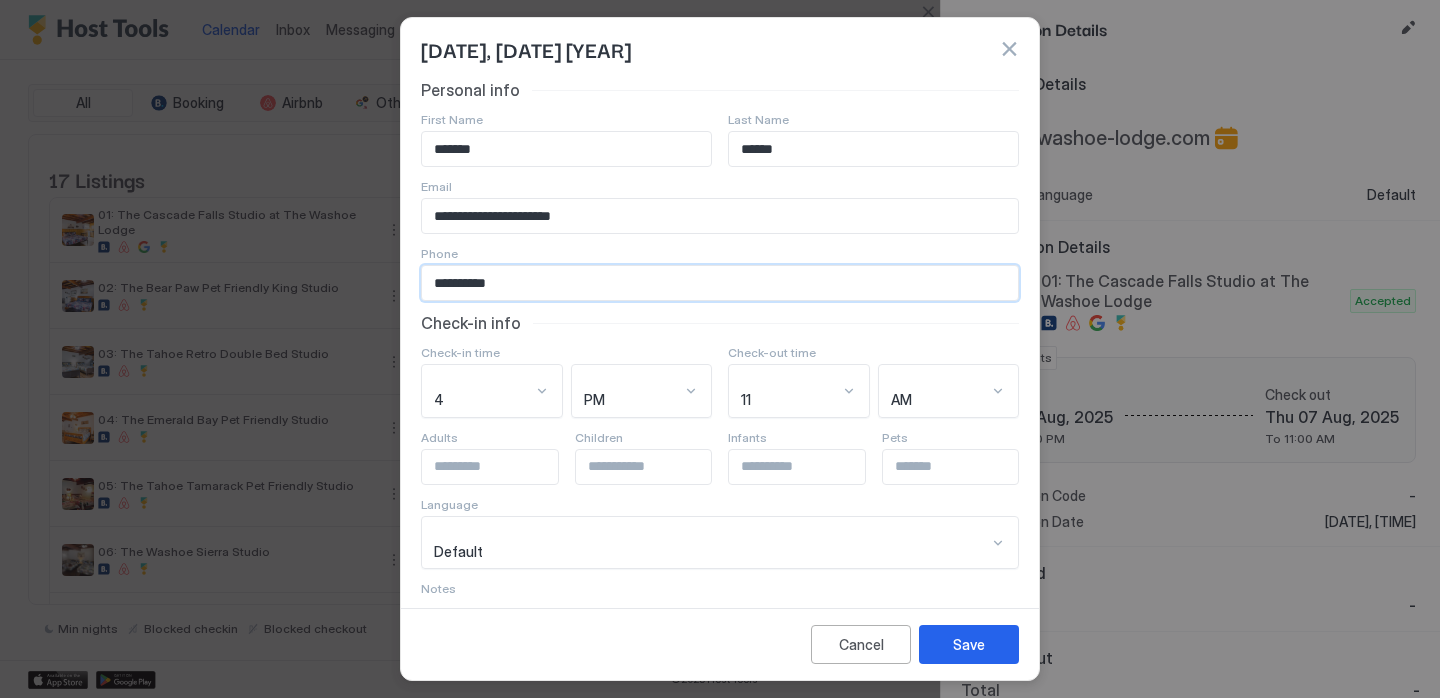 type on "**********" 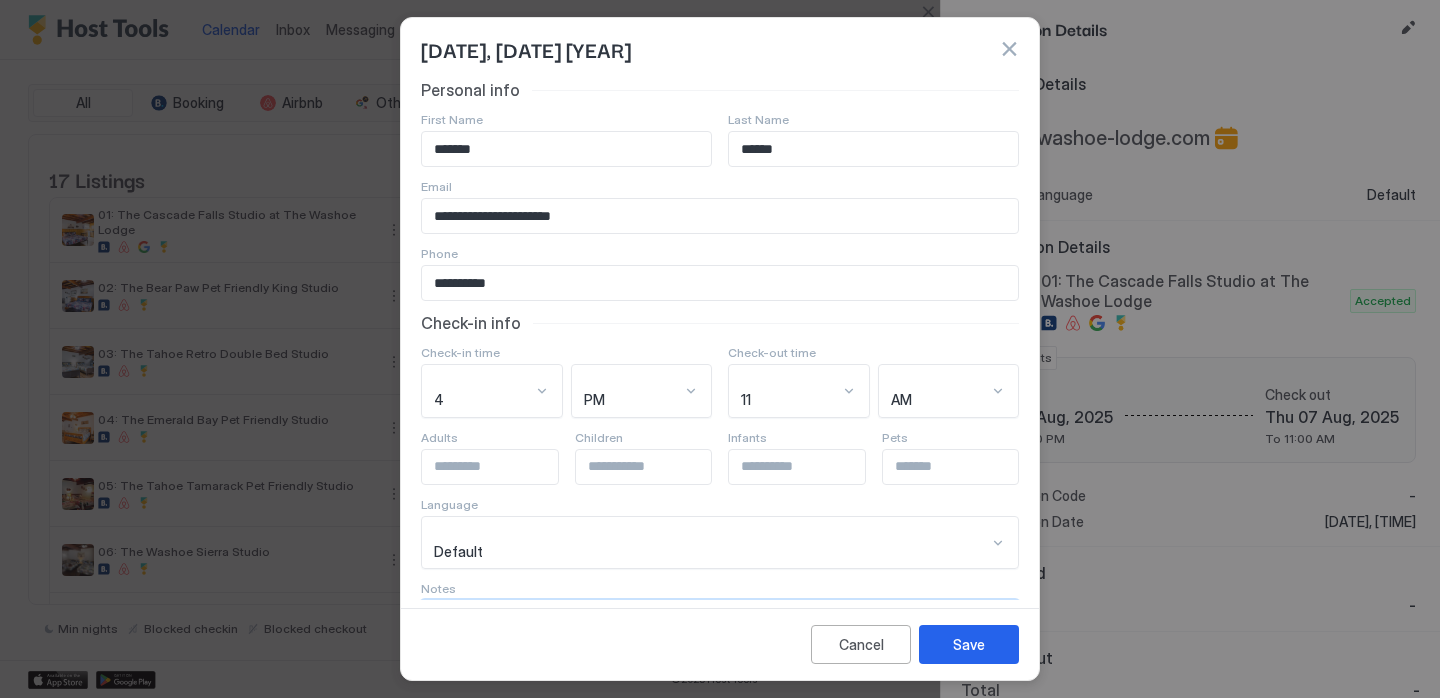 paste on "**********" 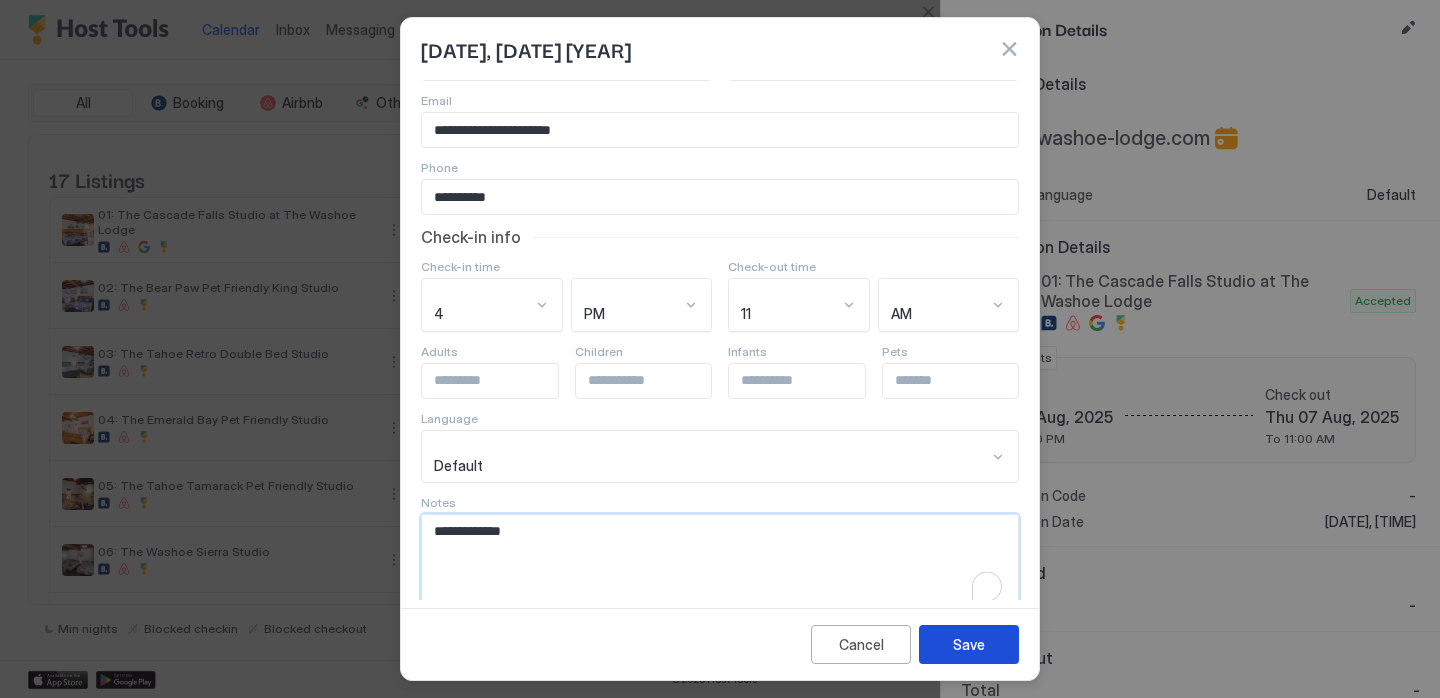 type on "**********" 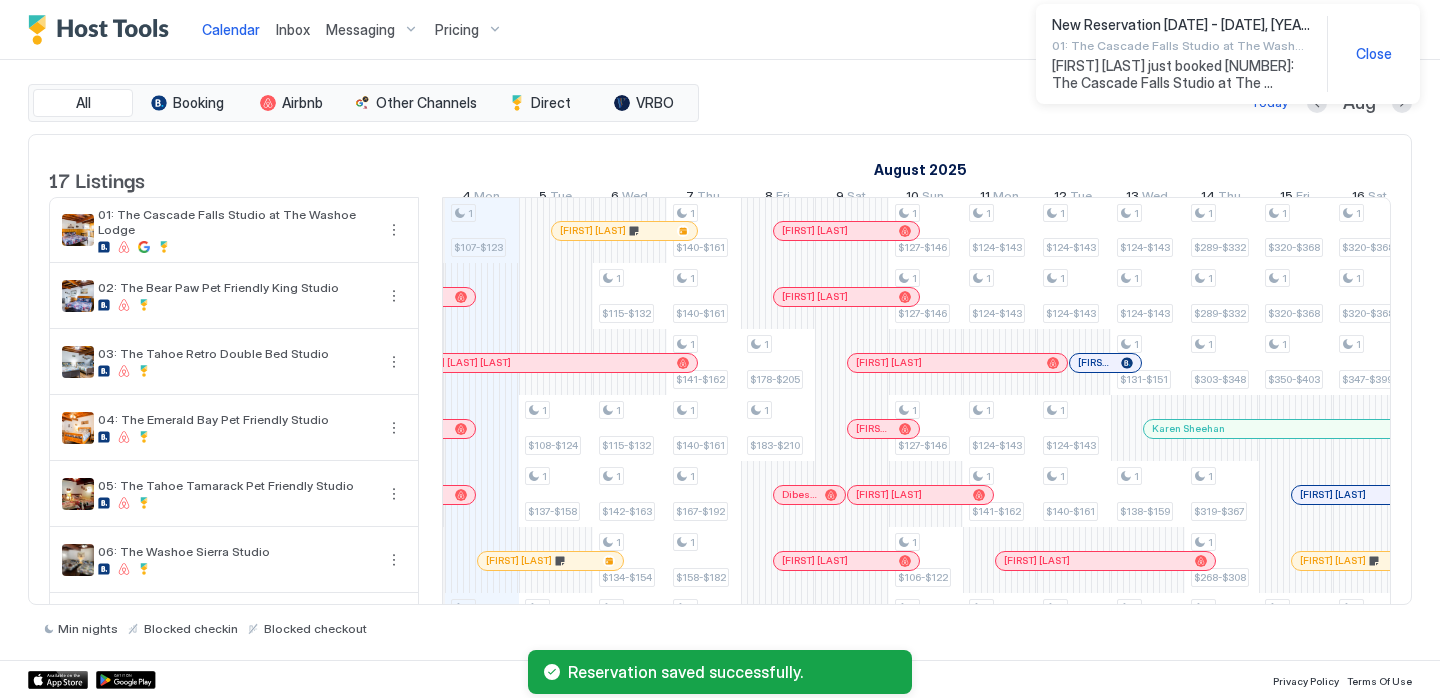 click at bounding box center (0, 0) 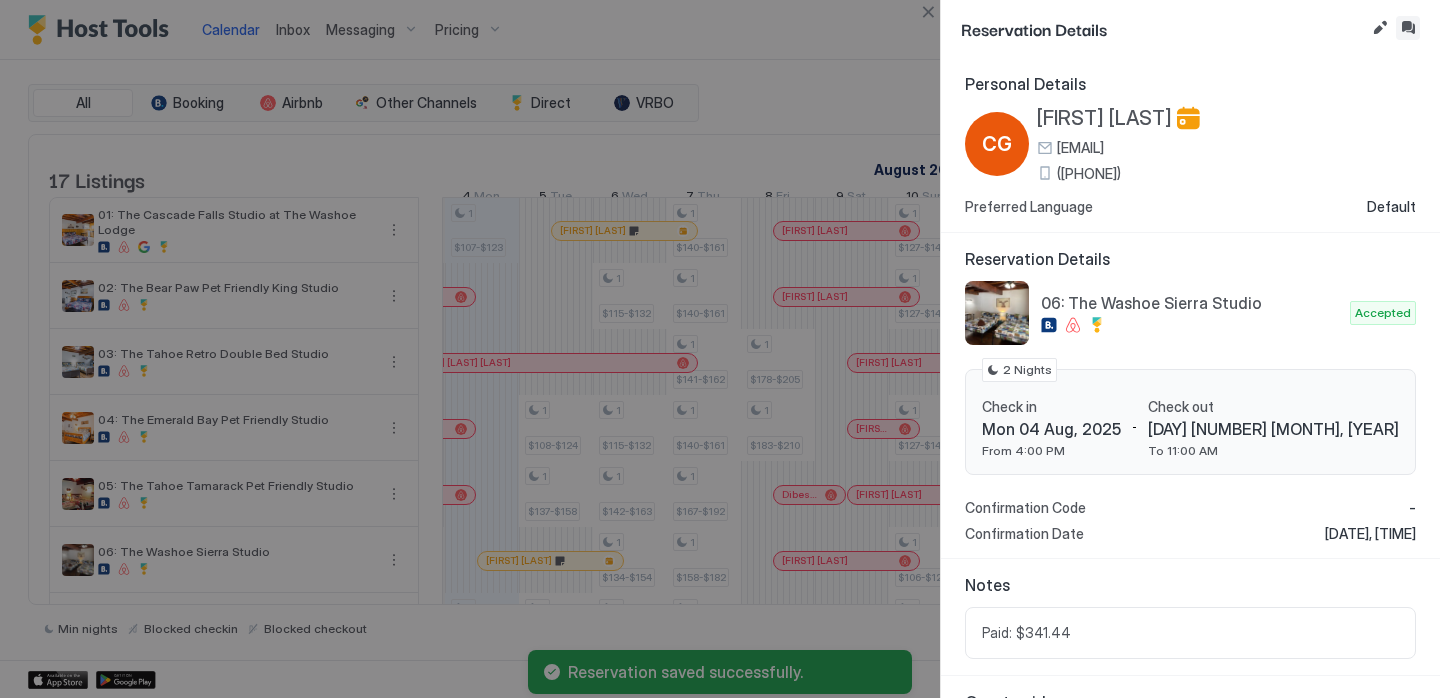 click at bounding box center (1408, 28) 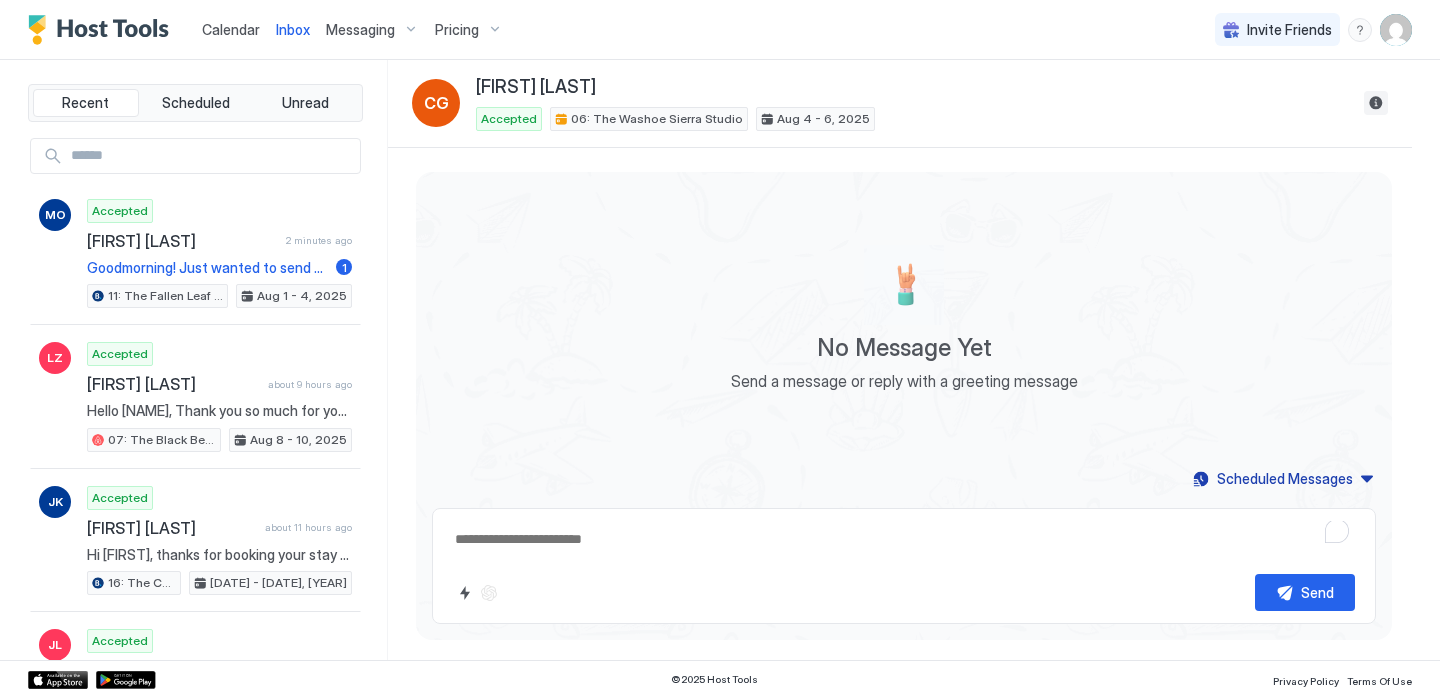 click at bounding box center (1376, 103) 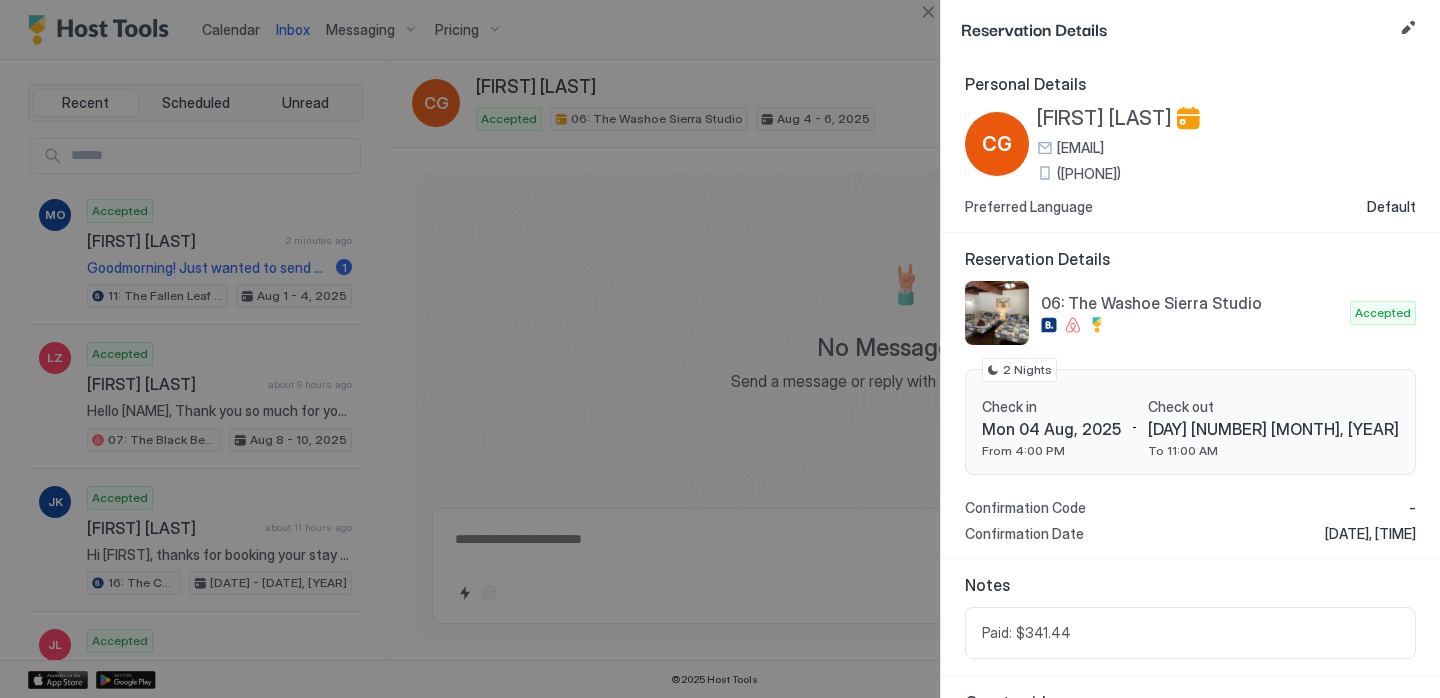 click on "([PHONE])" at bounding box center [1089, 174] 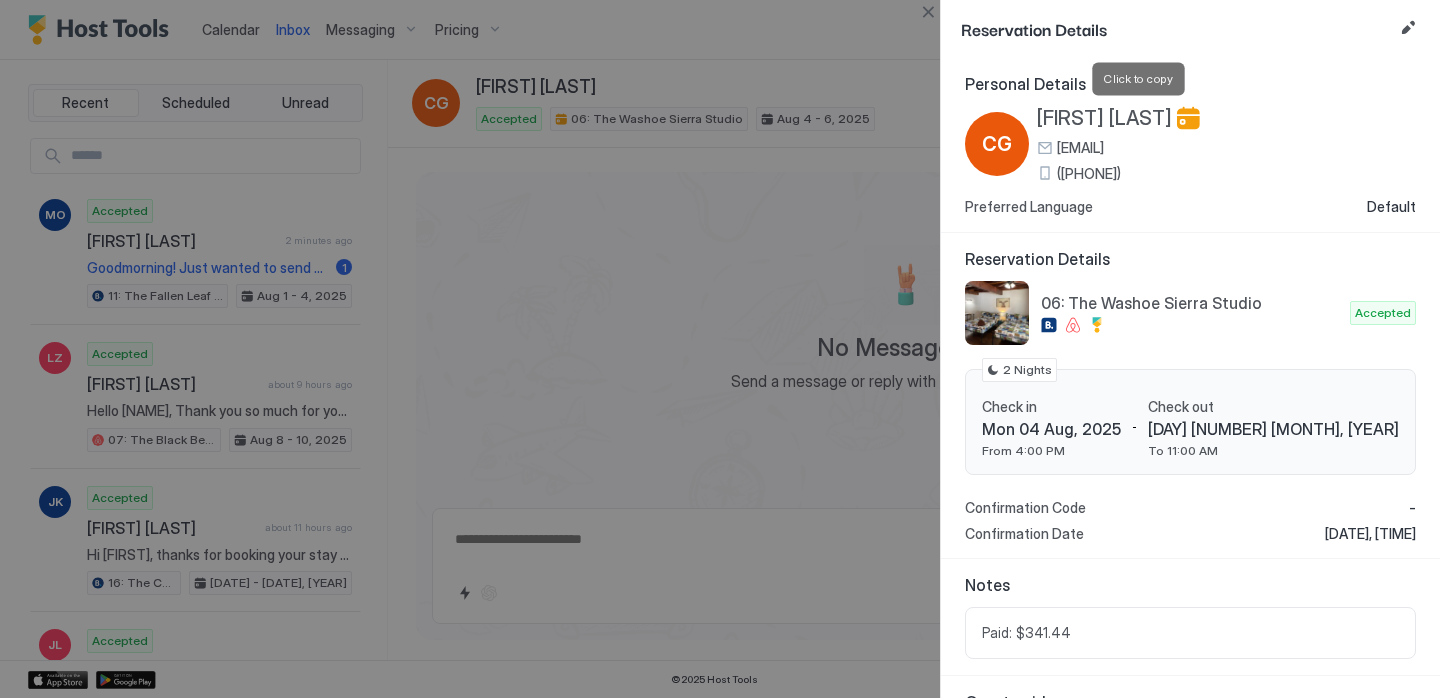 click at bounding box center (720, 349) 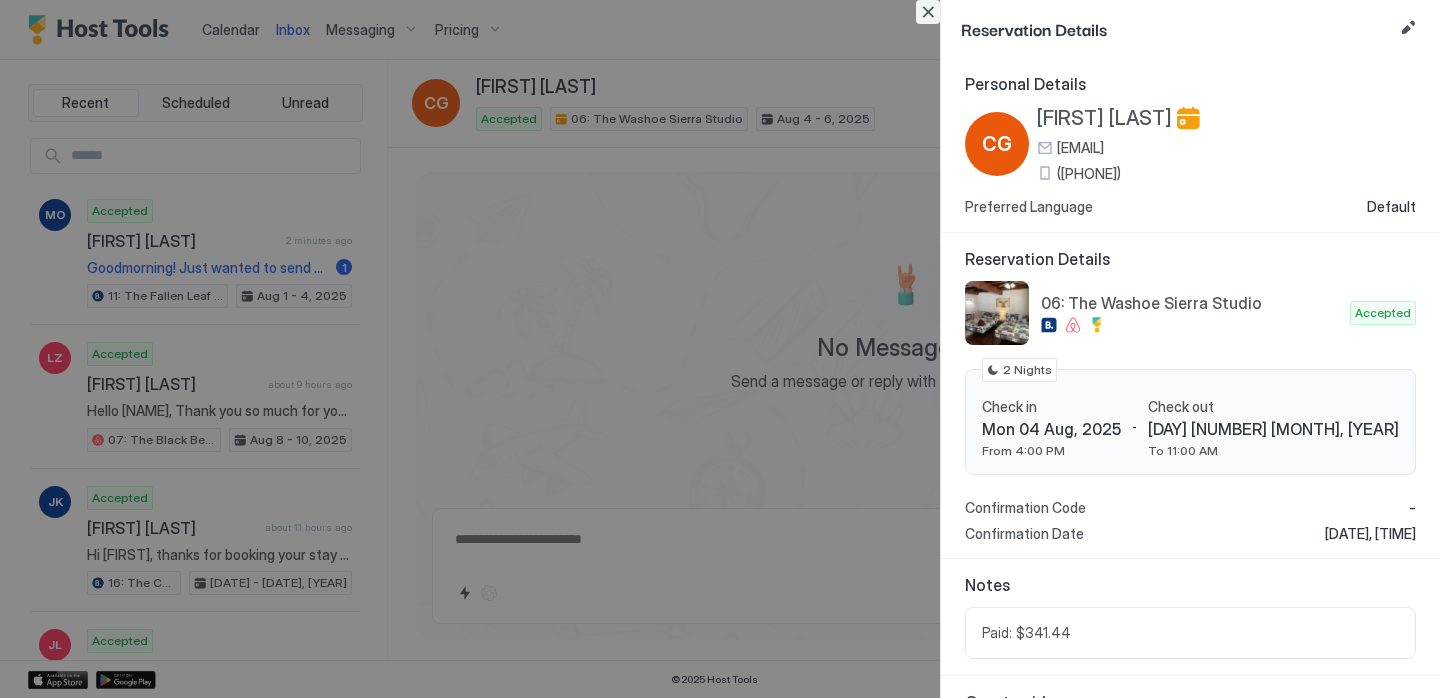 click at bounding box center (928, 12) 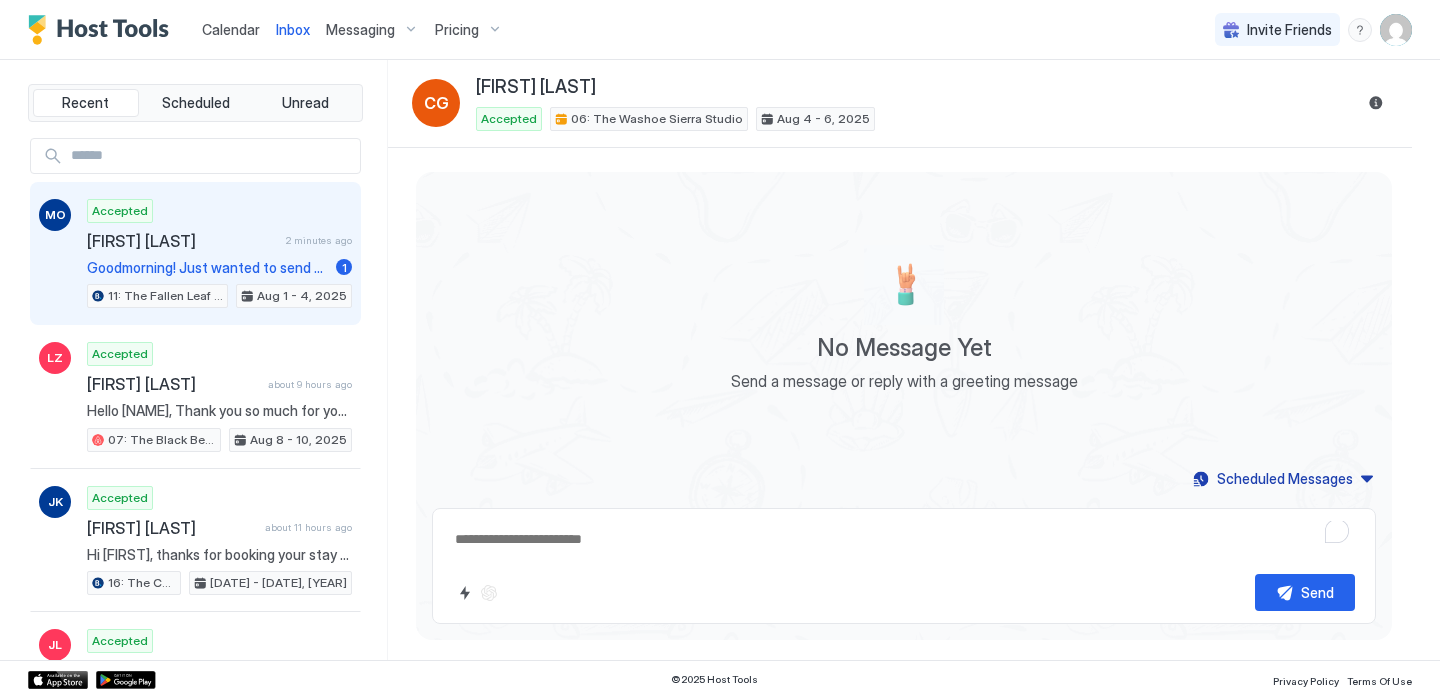 click on "Goodmorning! Just wanted to send a quick message to let you know I'm checking out of room #[NUMBER]. Trash has been taken out,  dumpster locked,  key returned and secure,  doors and window locked. Thank you so much for a lovely stay - I will be returning again in the future! Have a great day!" at bounding box center (207, 268) 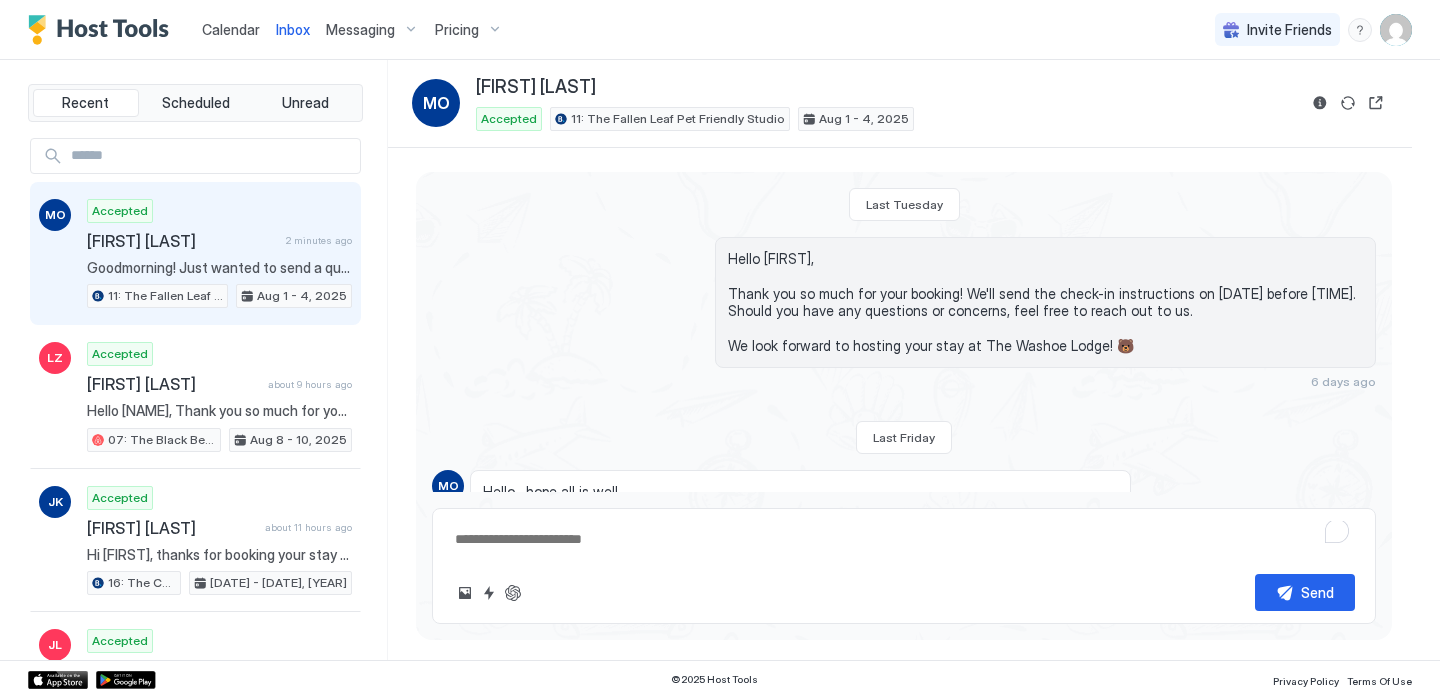 scroll, scrollTop: 1374, scrollLeft: 0, axis: vertical 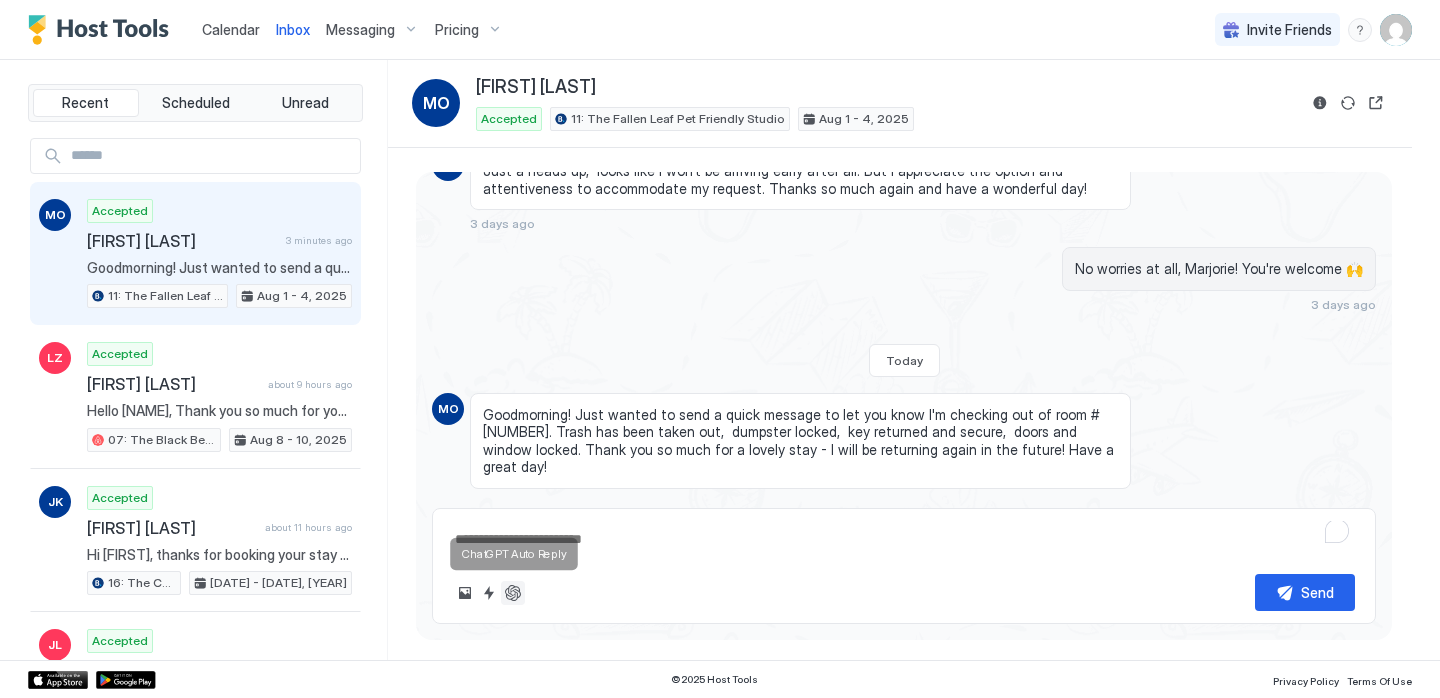 click at bounding box center (513, 593) 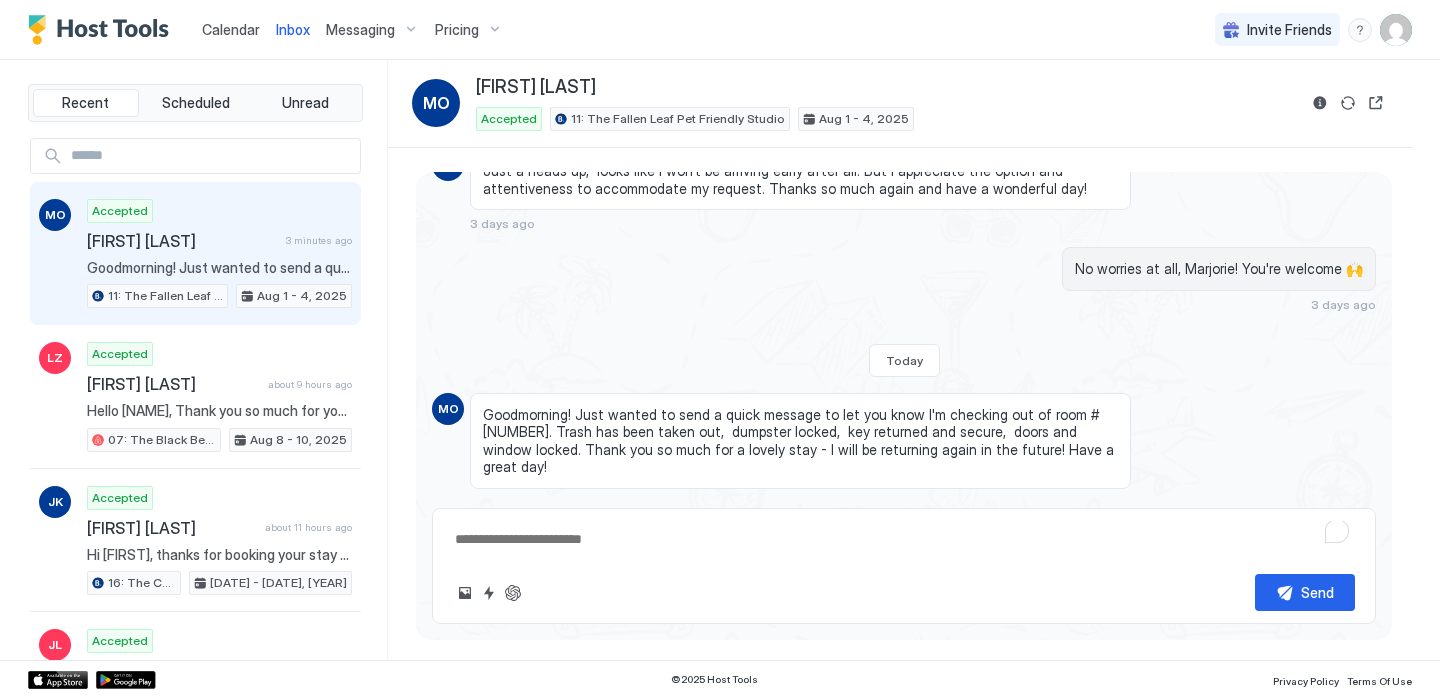 click at bounding box center (904, 539) 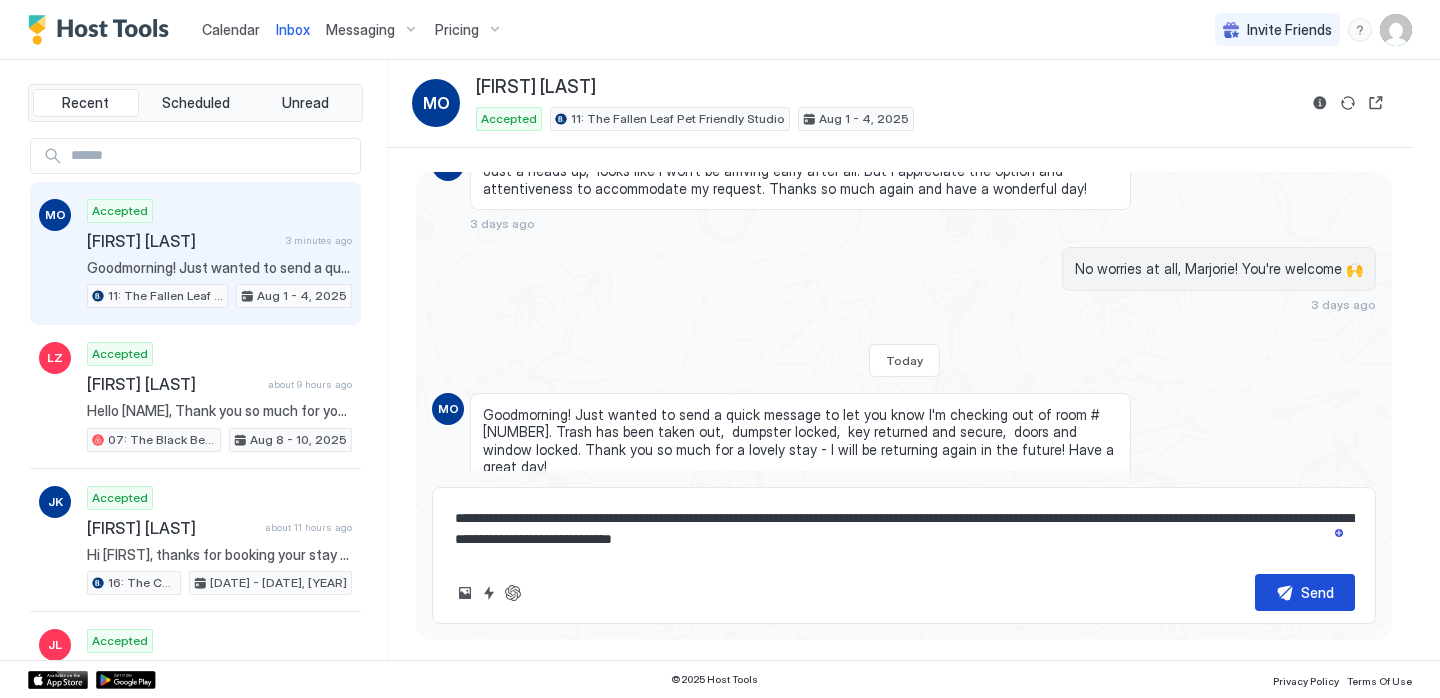 type on "**********" 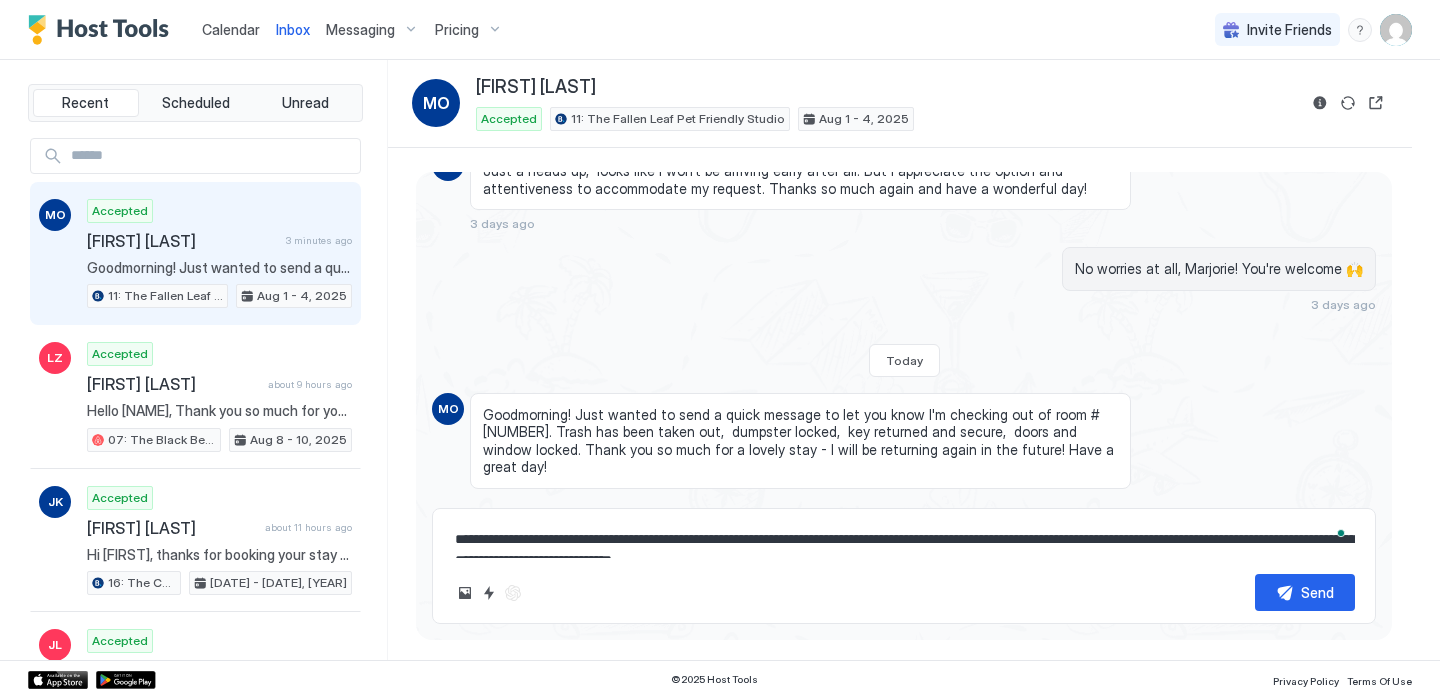 scroll, scrollTop: 1489, scrollLeft: 0, axis: vertical 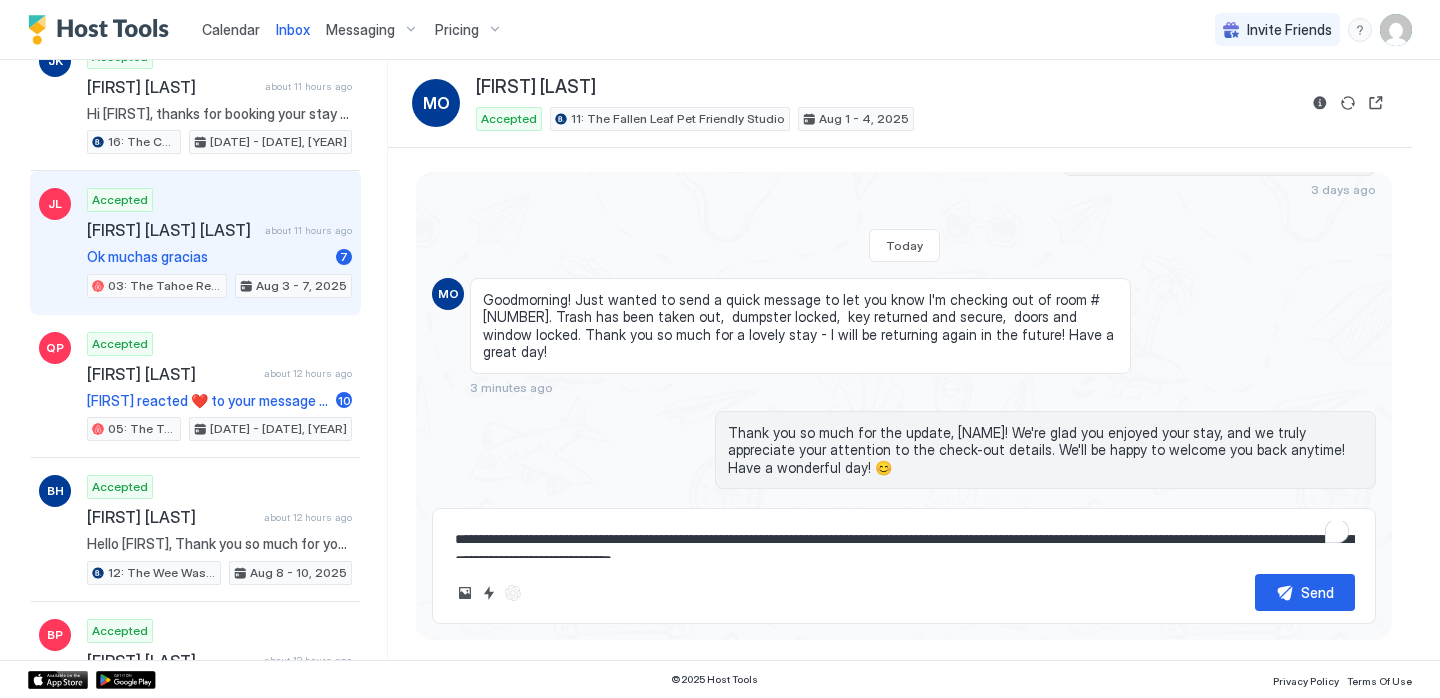 click on "Ok muchas gracias" at bounding box center (207, 257) 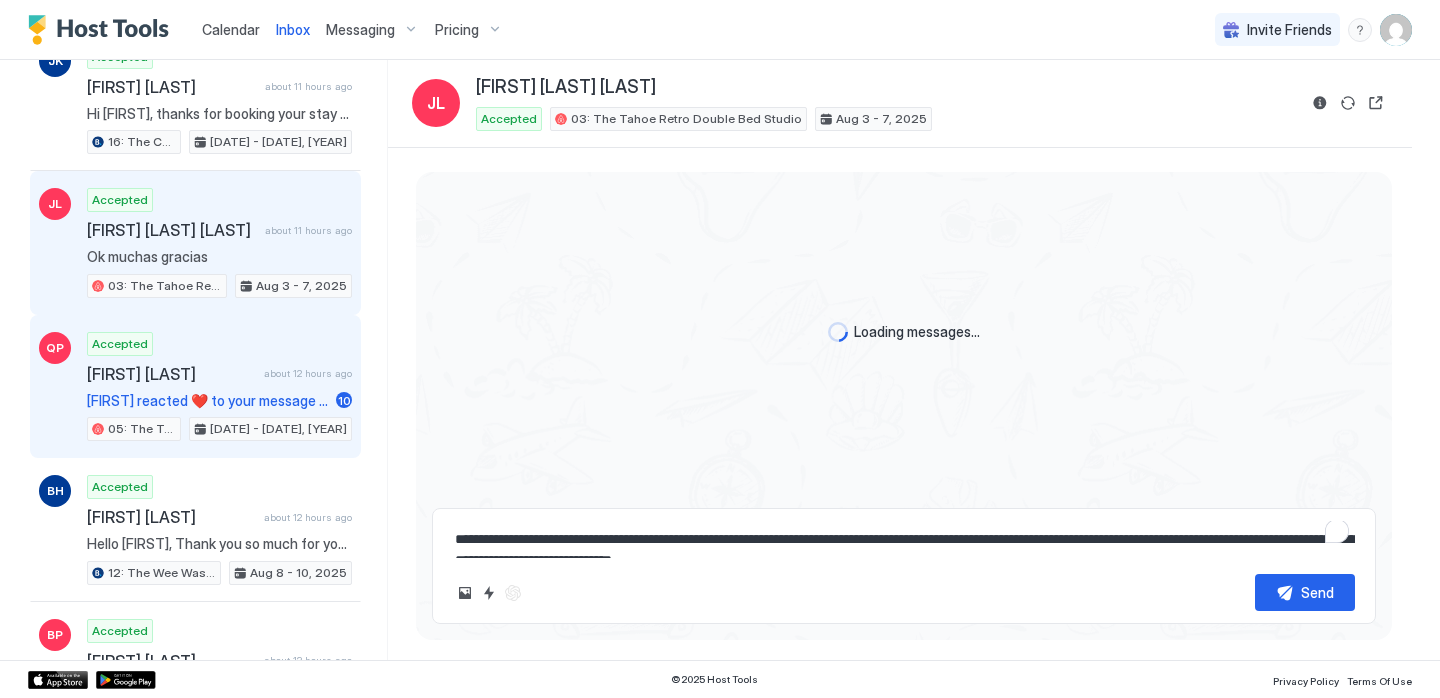 scroll, scrollTop: 1879, scrollLeft: 0, axis: vertical 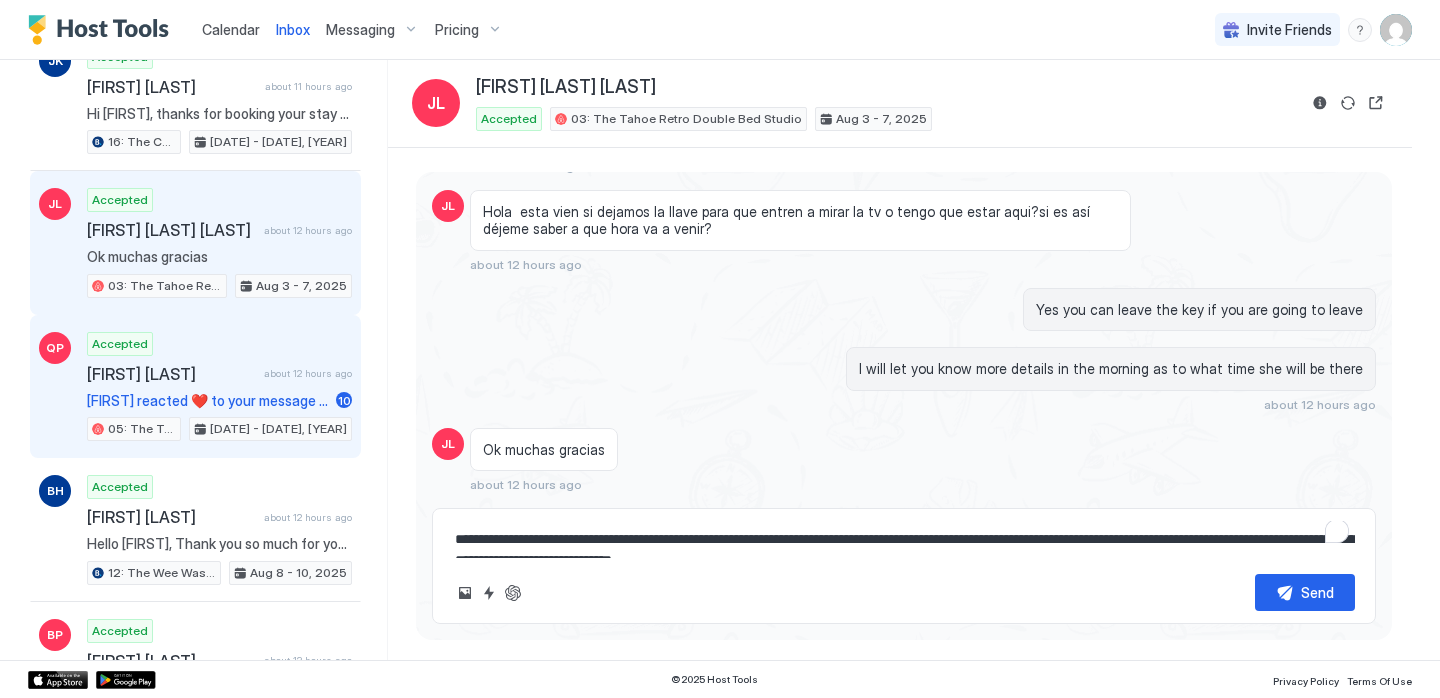 click on "Accepted [FIRST] [LAST] about [TIME] ago [NAME] reacted ❤️ to your message "You are welcome. I hope everything is ok at home " [NUMBER] [NUMBER]: The Tahoe Tamarack Pet Friendly Studio [DATE] - [DATE], [YEAR]" at bounding box center (219, 387) 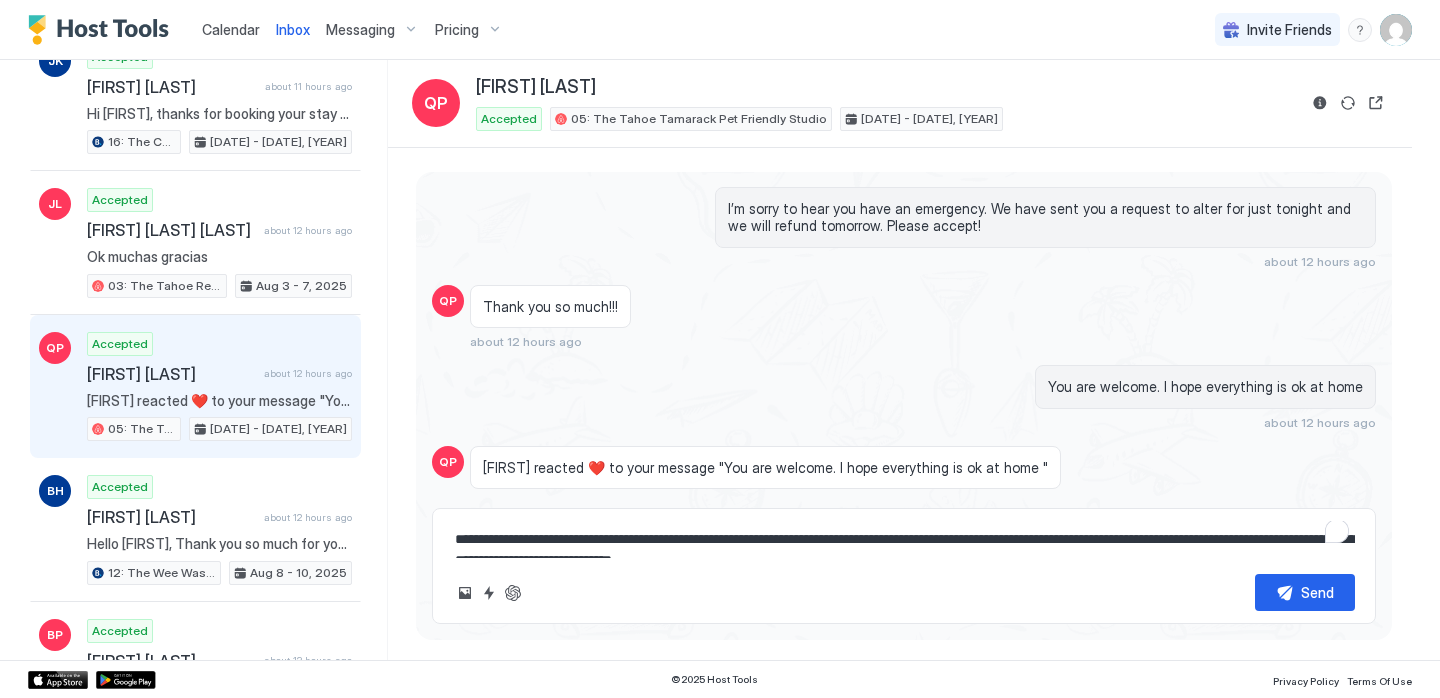 scroll, scrollTop: 1801, scrollLeft: 0, axis: vertical 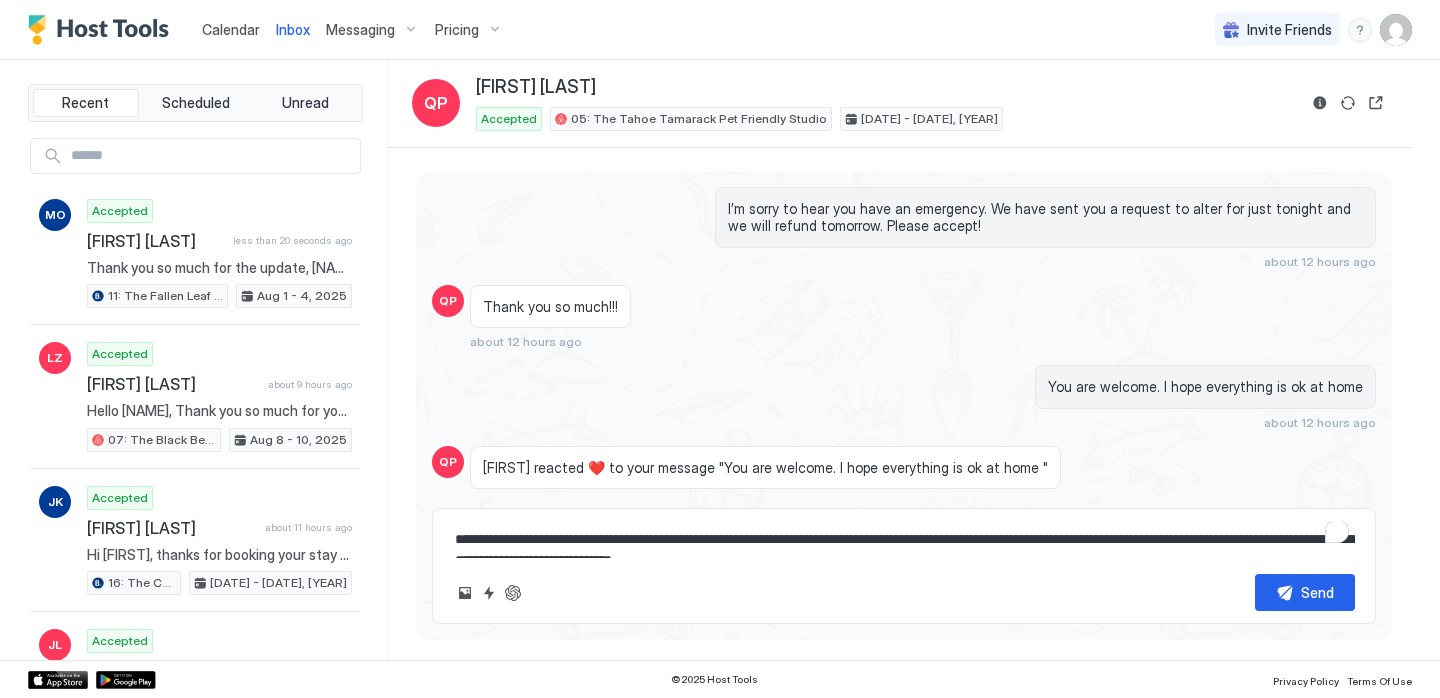 click on "Calendar" at bounding box center [231, 29] 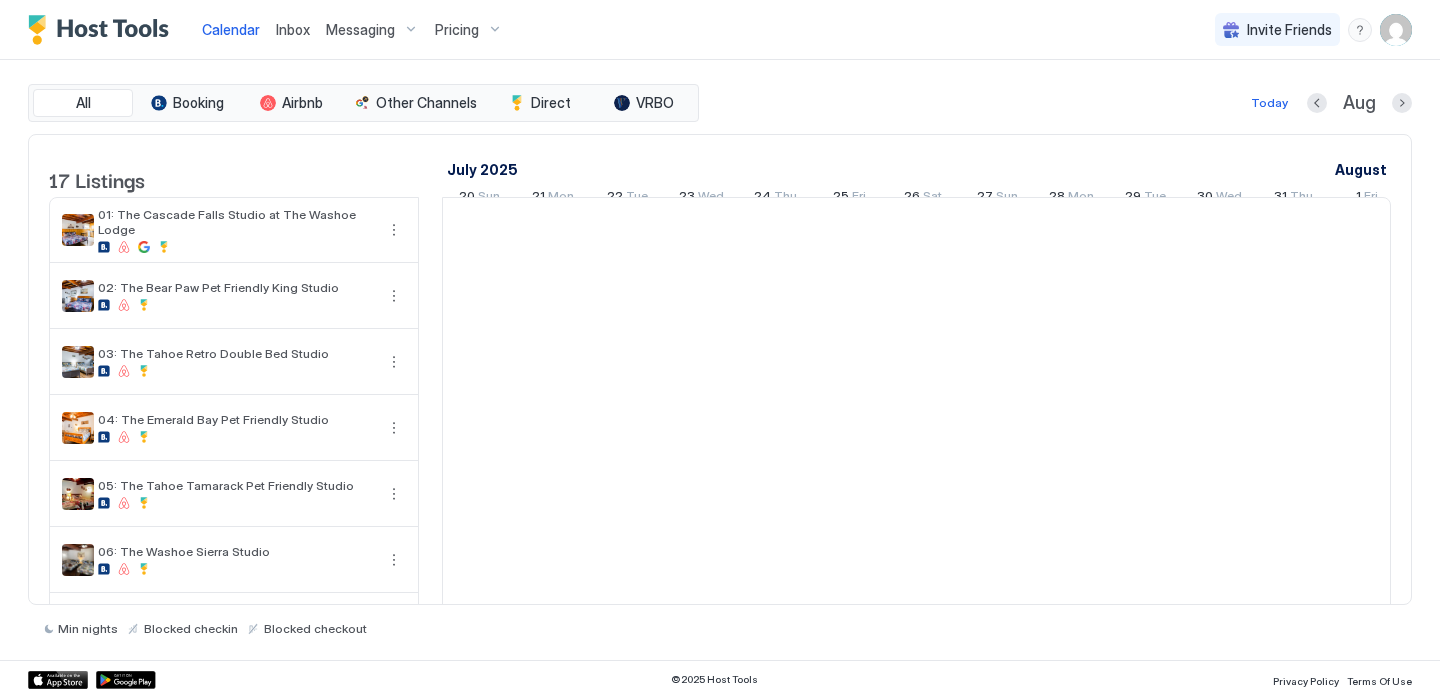 scroll, scrollTop: 0, scrollLeft: 1111, axis: horizontal 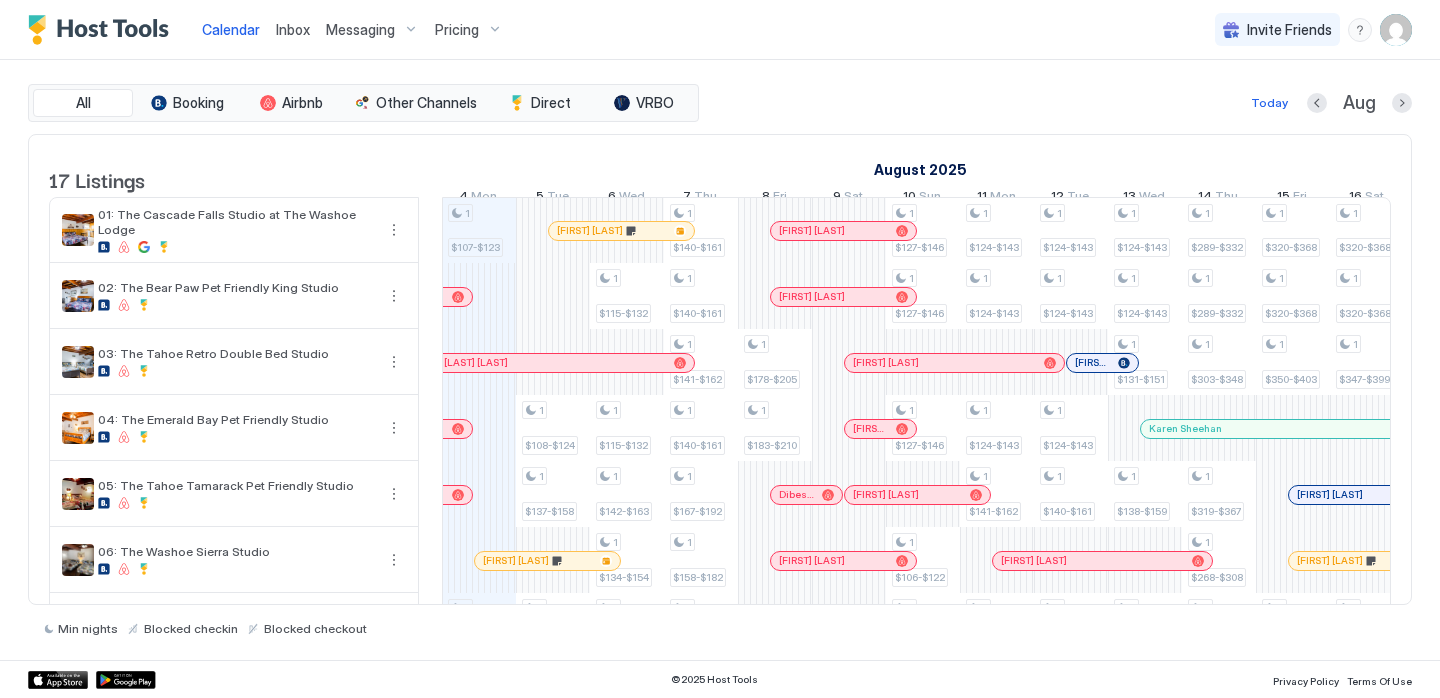click at bounding box center (524, 561) 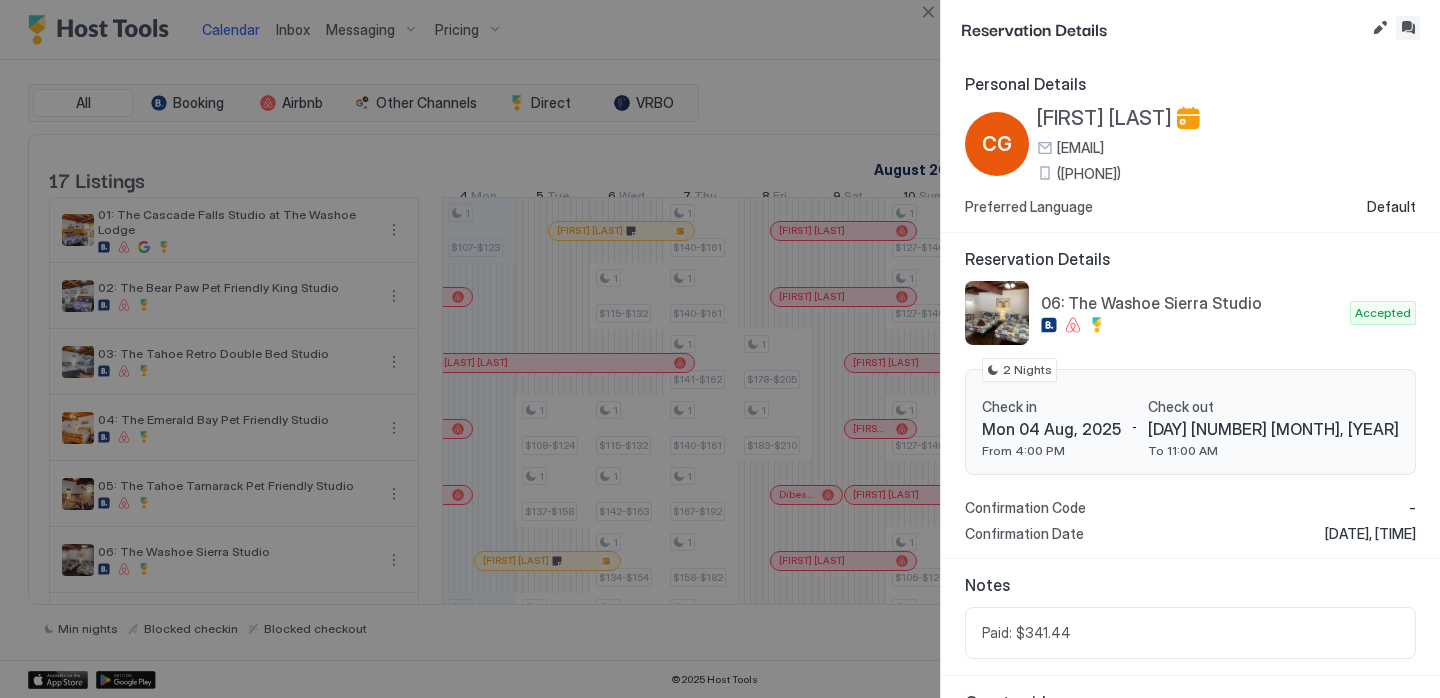 click at bounding box center (1408, 28) 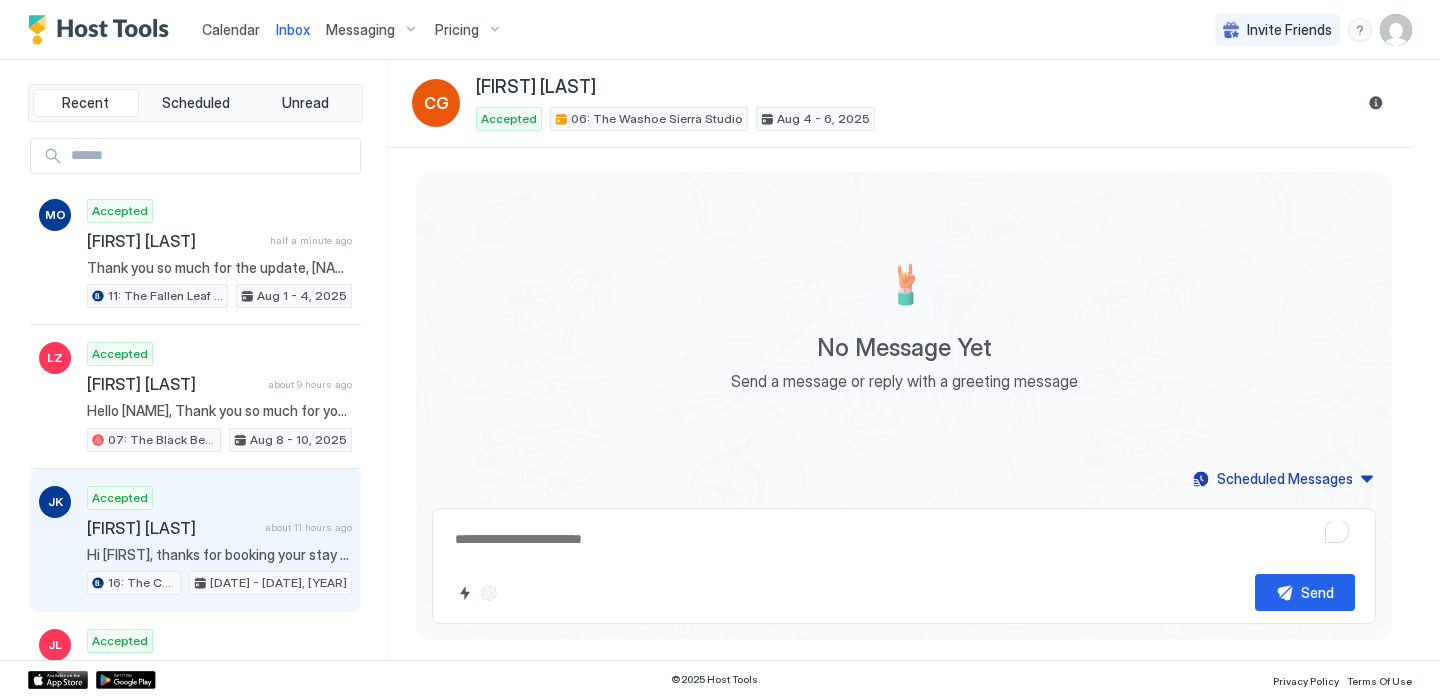 scroll, scrollTop: 16, scrollLeft: 0, axis: vertical 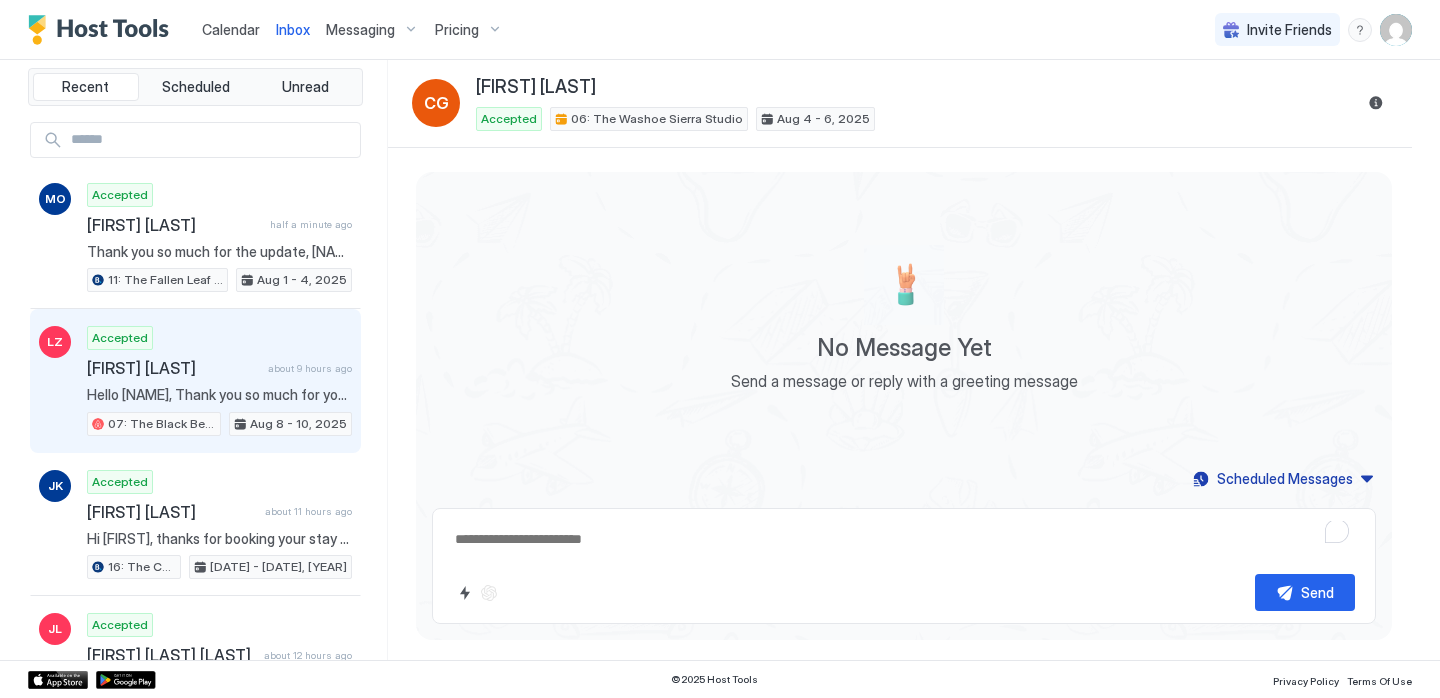 click on "Hello [NAME],
Thank you so much for your booking! We'll send the check-in instructions on [DATE] before [TIME]. Should you have any questions or concerns, feel free to reach out to us.
We look forward to hosting your stay at The Washoe Lodge! 🐻" at bounding box center [219, 395] 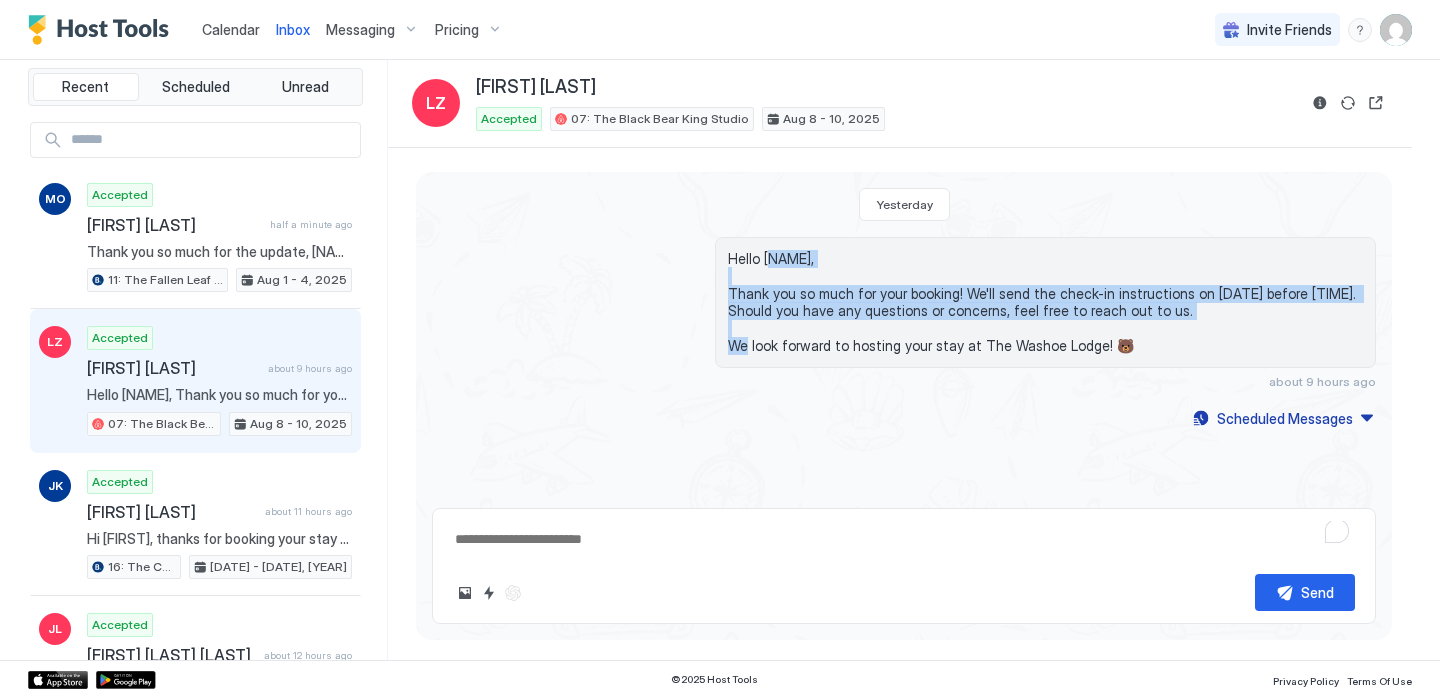 drag, startPoint x: 1146, startPoint y: 332, endPoint x: 768, endPoint y: 262, distance: 384.42685 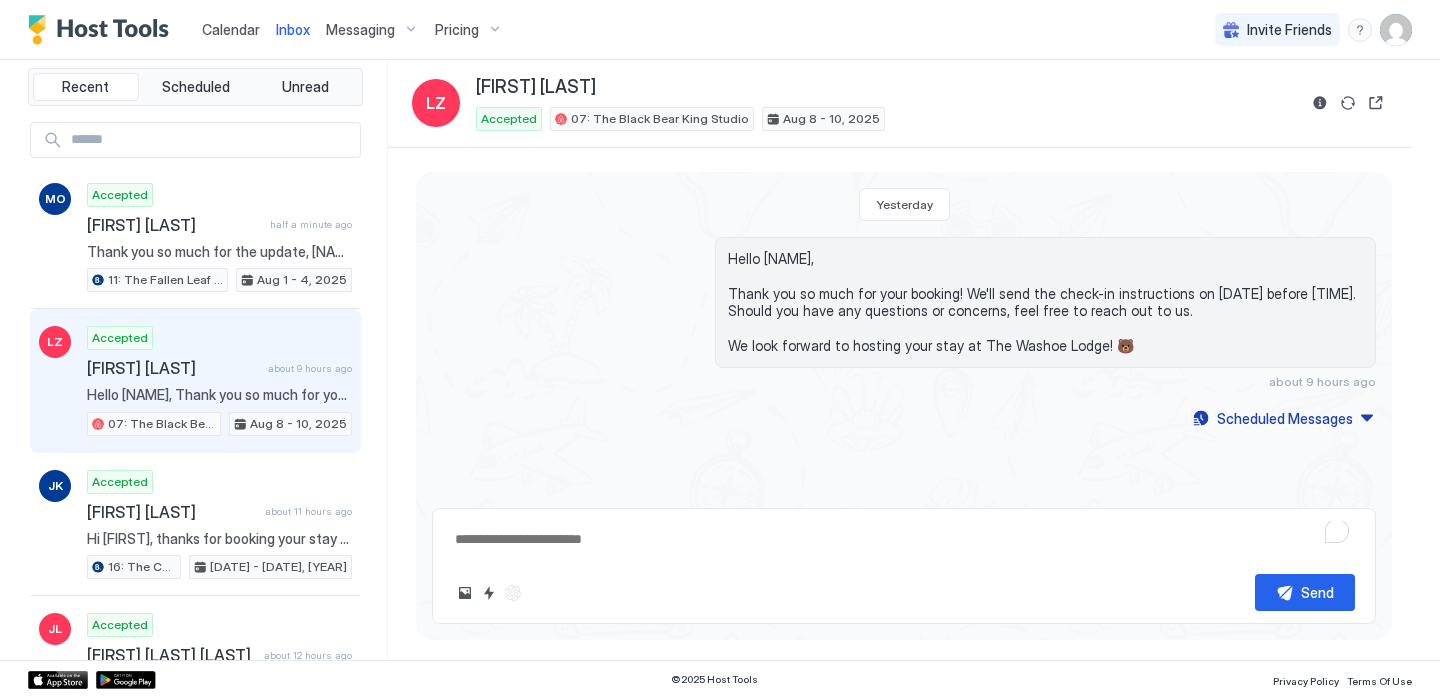 click on "Hello [NAME],
Thank you so much for your booking! We'll send the check-in instructions on [DATE] before [TIME]. Should you have any questions or concerns, feel free to reach out to us.
We look forward to hosting your stay at The Washoe Lodge! 🐻" at bounding box center [1045, 302] 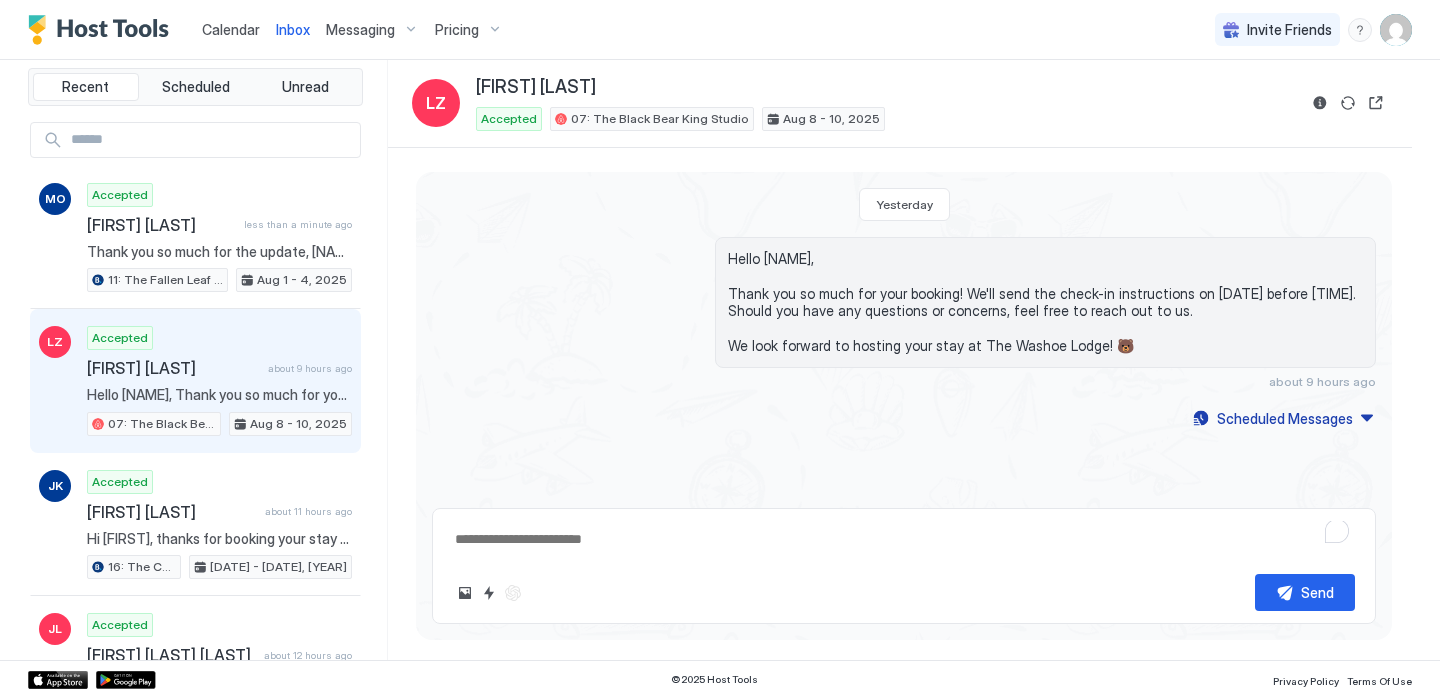 scroll, scrollTop: 0, scrollLeft: 0, axis: both 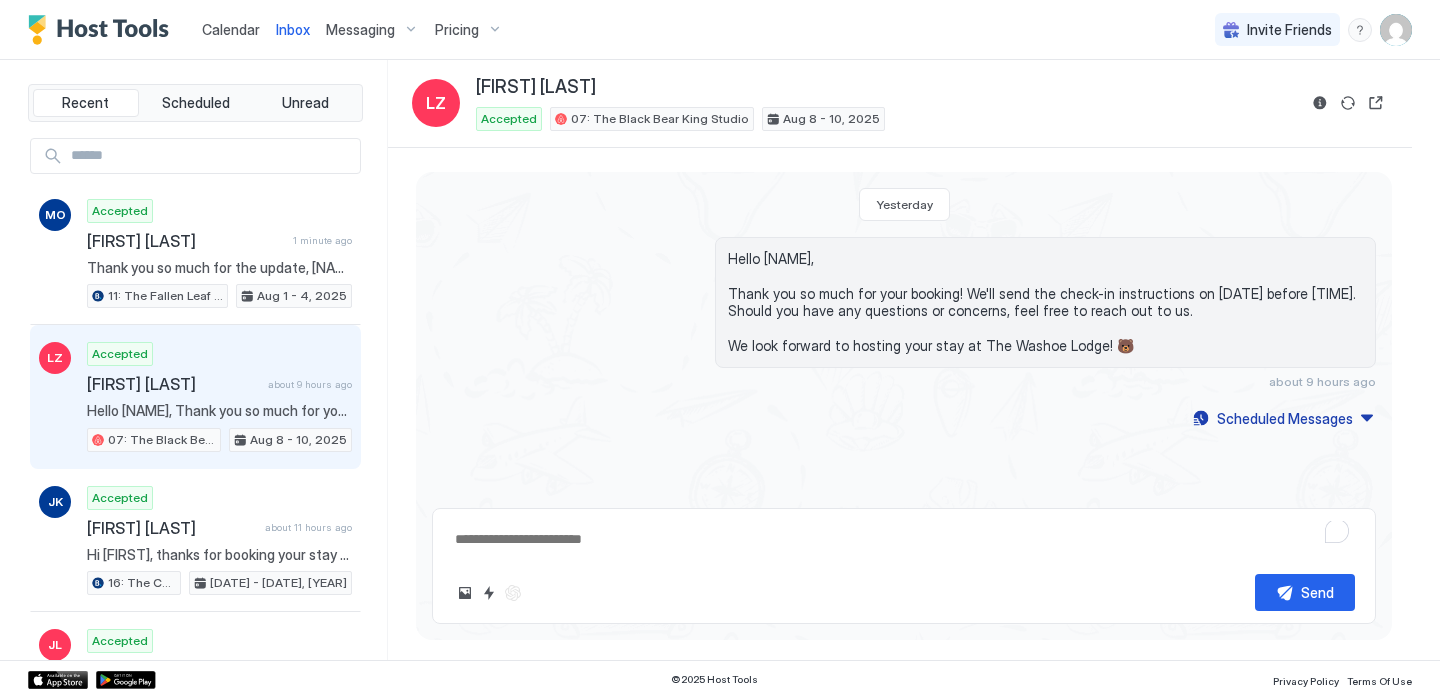 click on "Calendar" at bounding box center [231, 29] 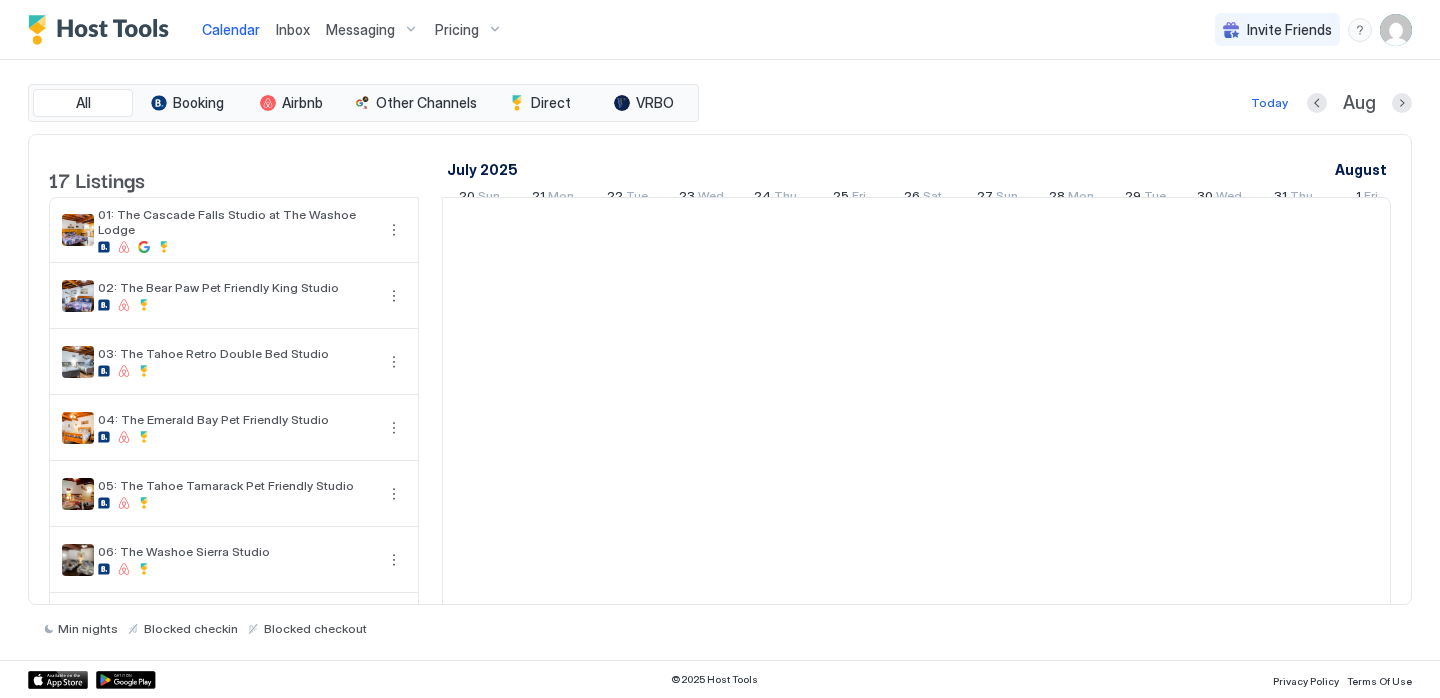 scroll, scrollTop: 0, scrollLeft: 1111, axis: horizontal 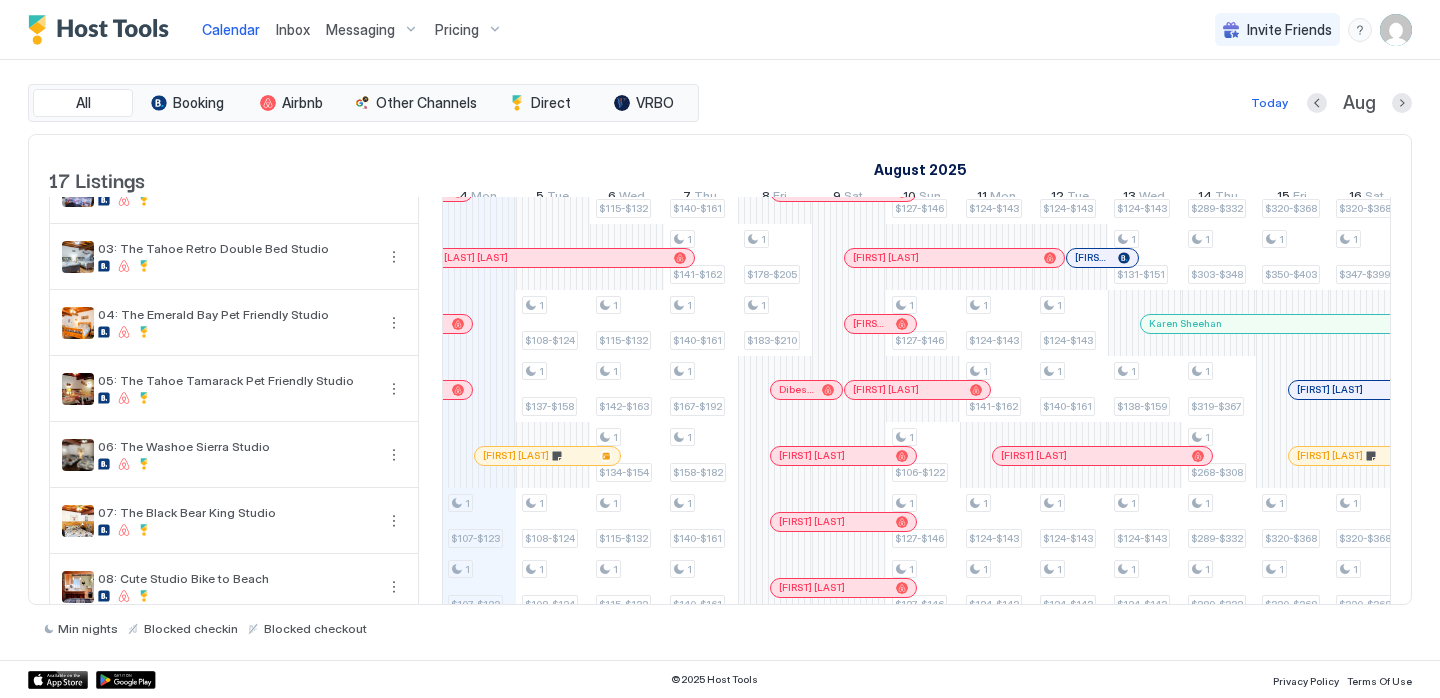 click at bounding box center [545, 456] 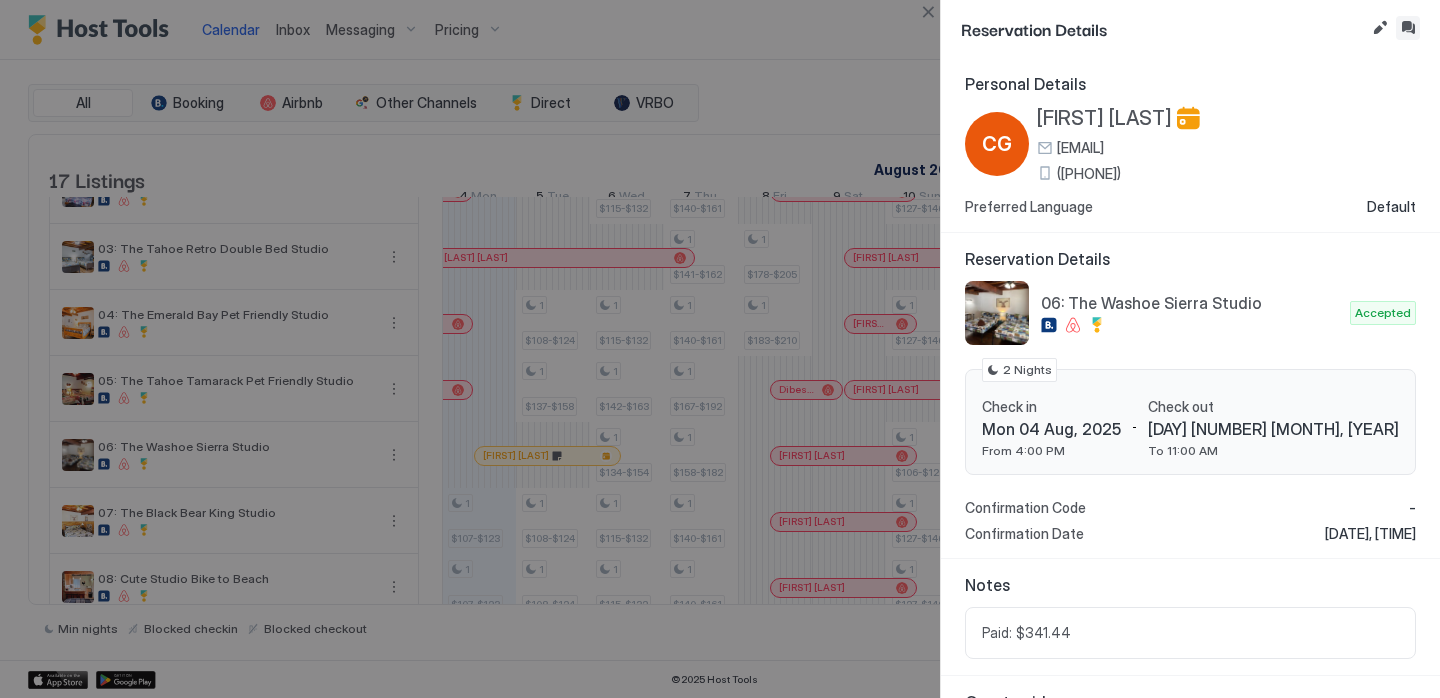 click at bounding box center [1408, 28] 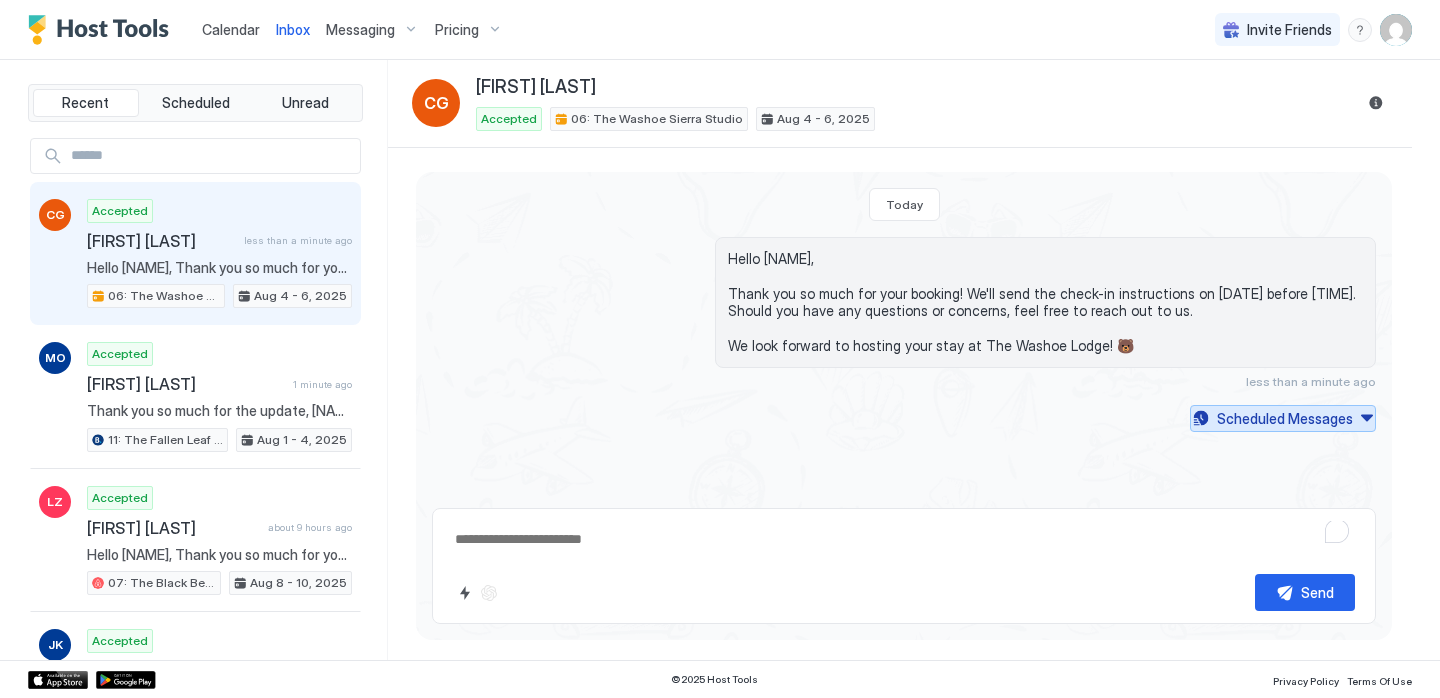 click on "Scheduled Messages" at bounding box center [1285, 418] 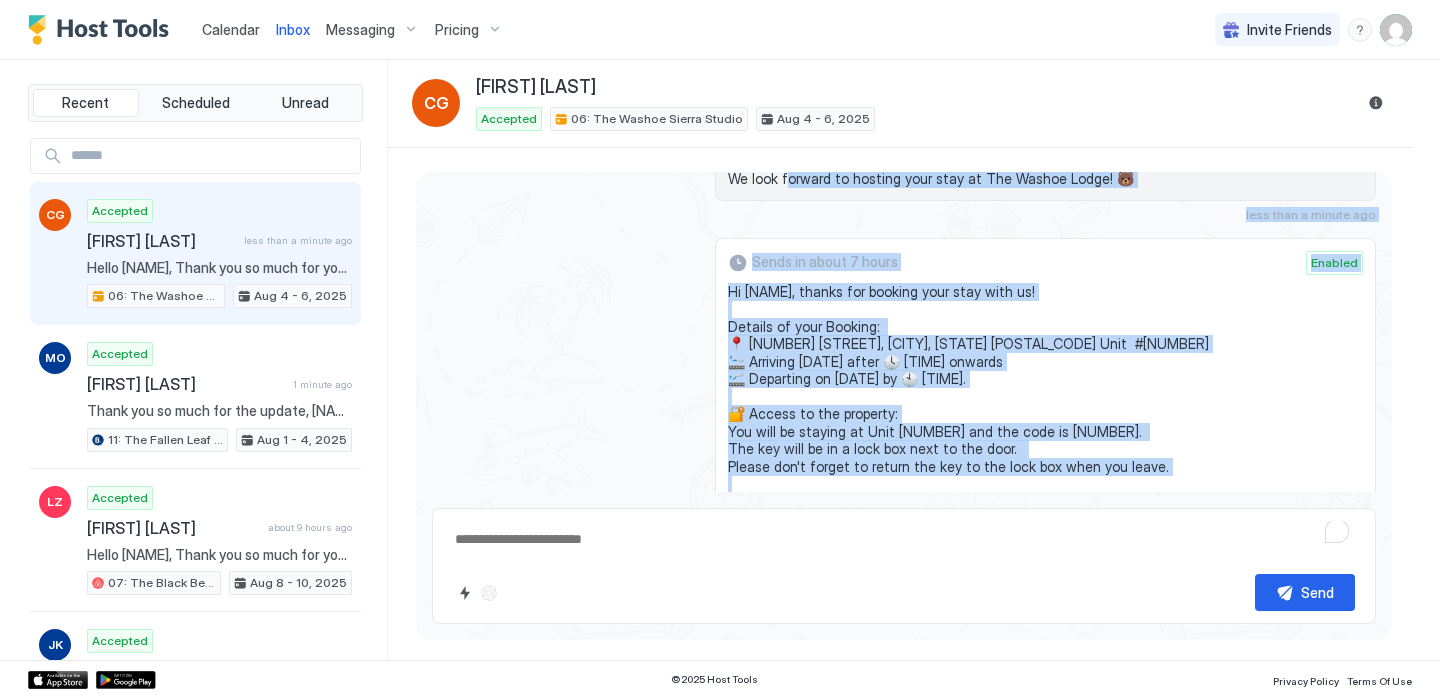 scroll, scrollTop: 138, scrollLeft: 0, axis: vertical 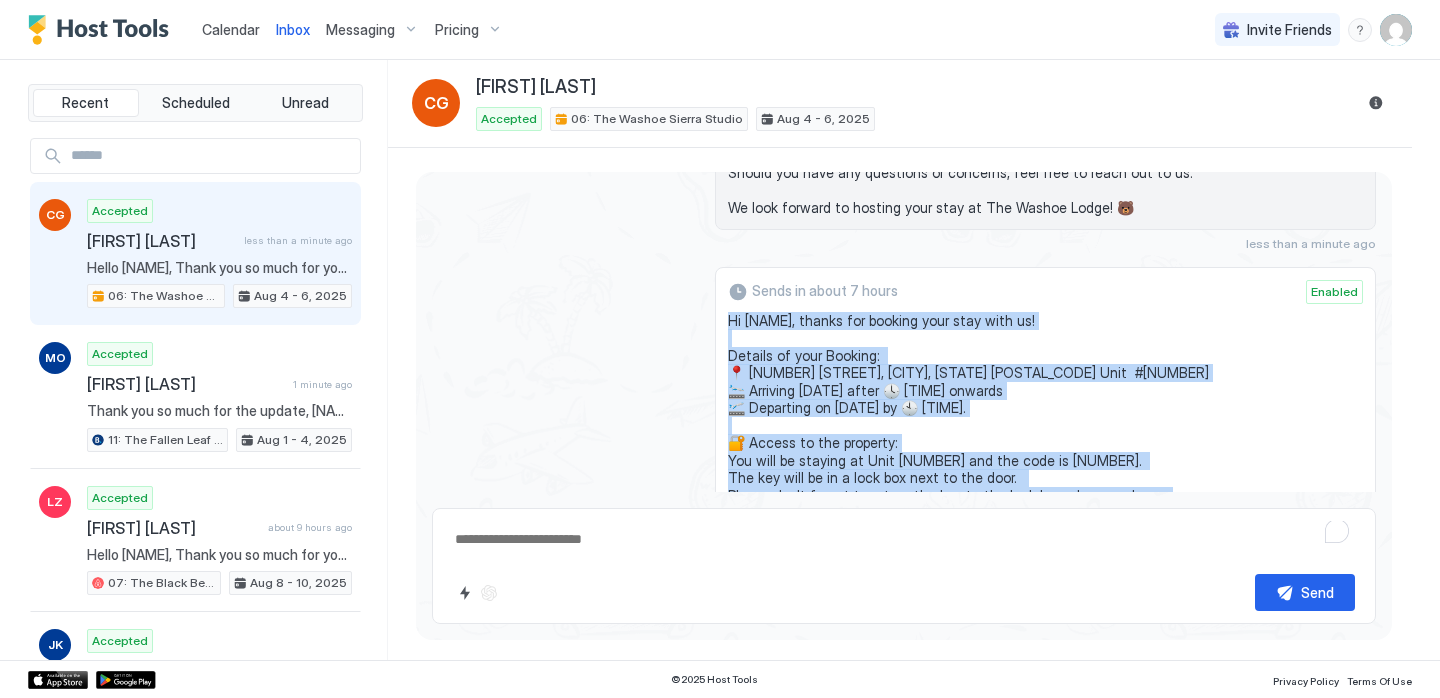 drag, startPoint x: 859, startPoint y: 364, endPoint x: 722, endPoint y: 321, distance: 143.58969 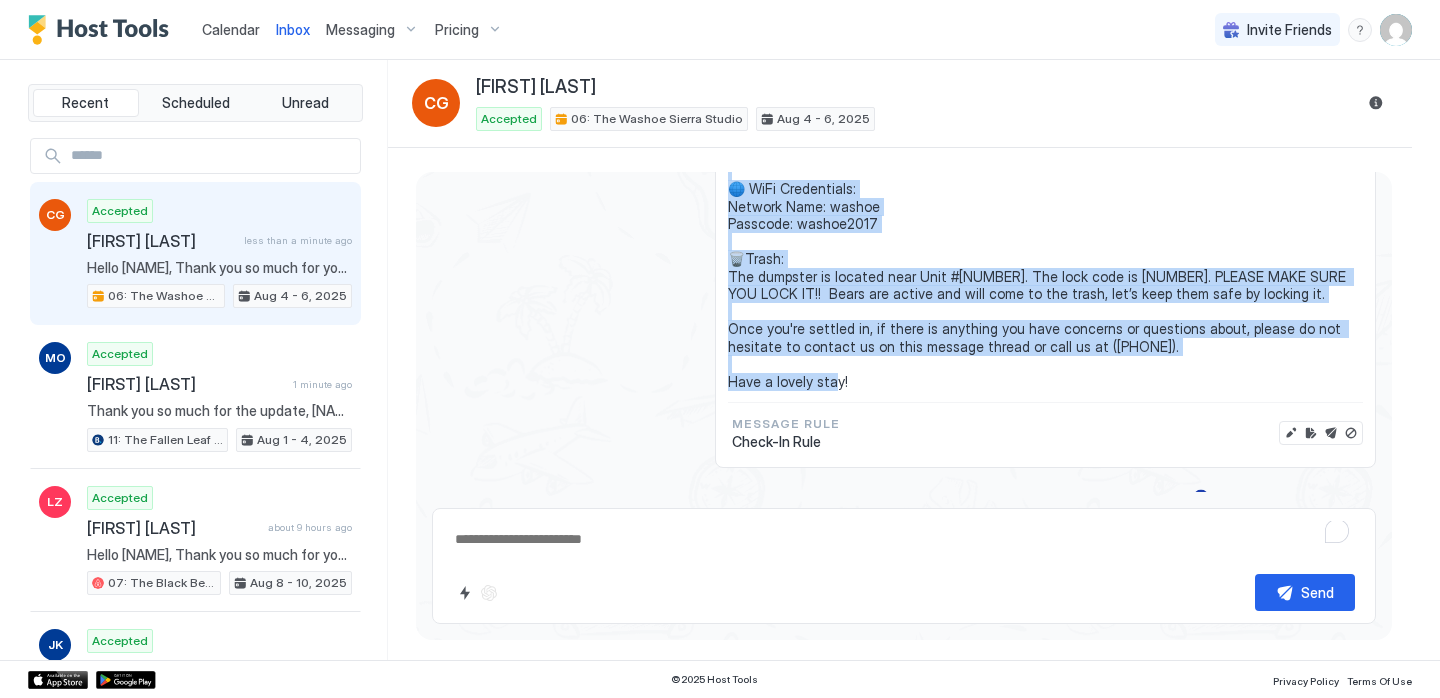 scroll, scrollTop: 550, scrollLeft: 0, axis: vertical 